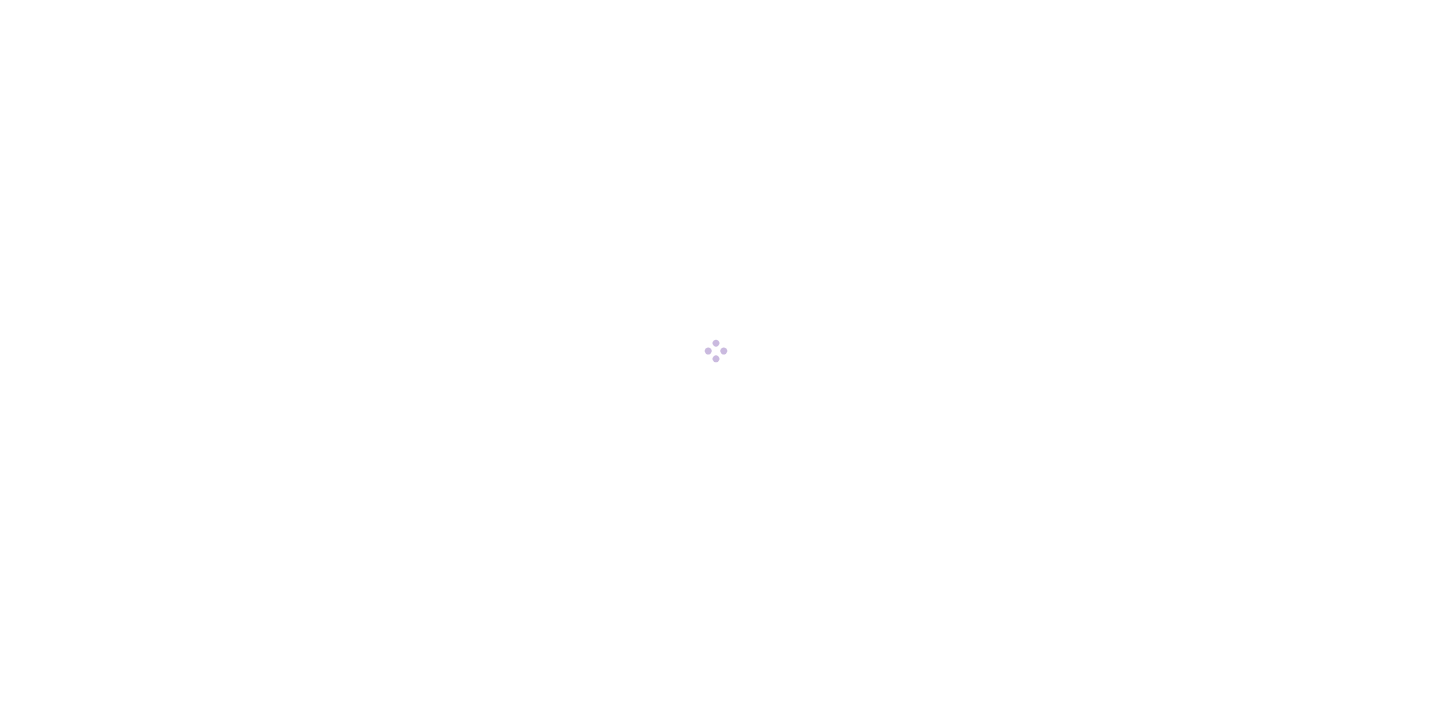scroll, scrollTop: 0, scrollLeft: 0, axis: both 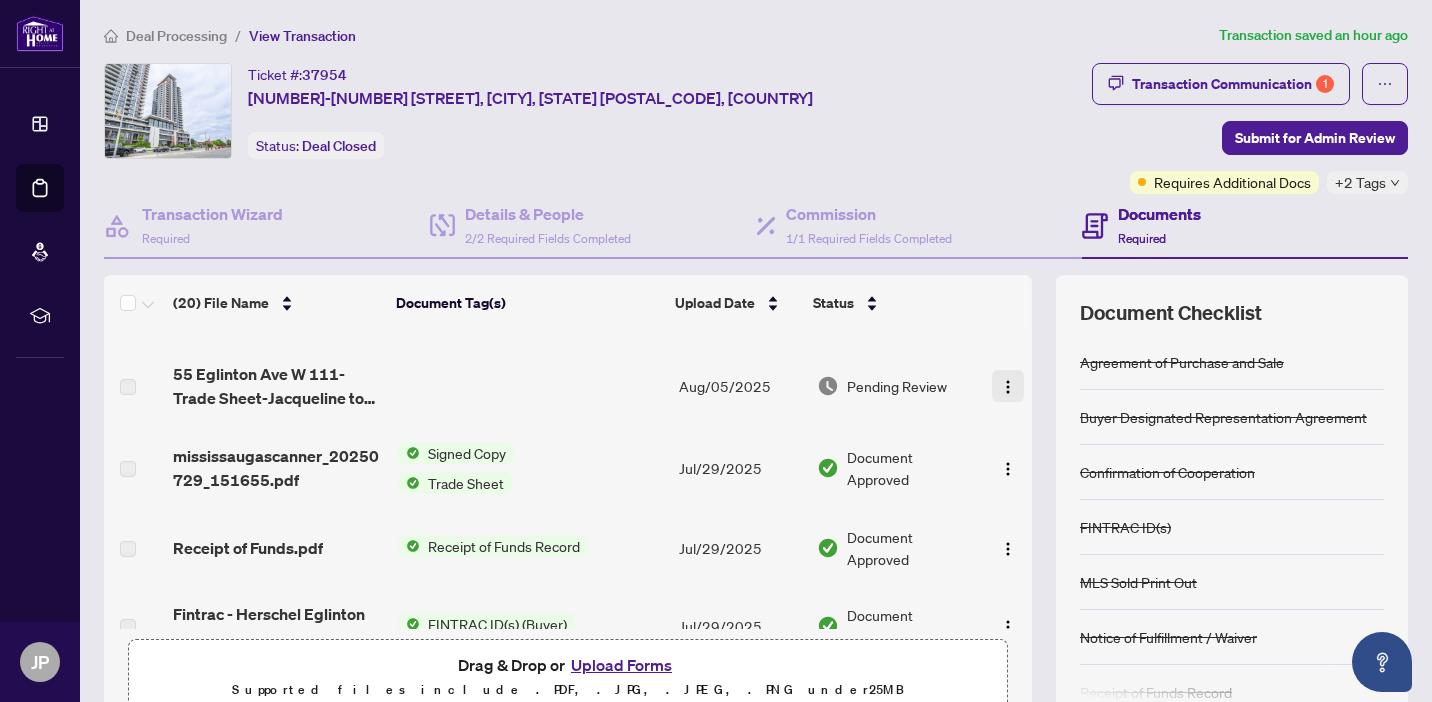 click at bounding box center (1008, 387) 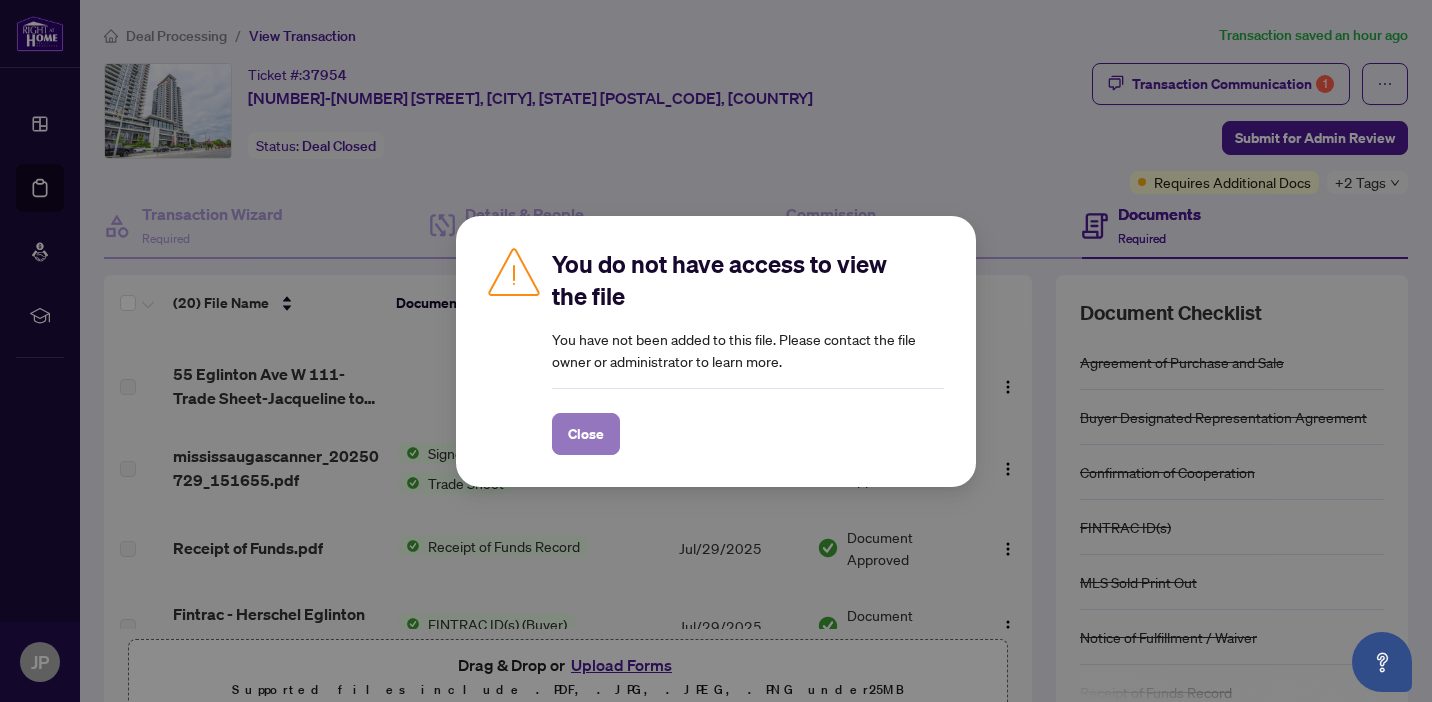 click on "Close" at bounding box center (586, 434) 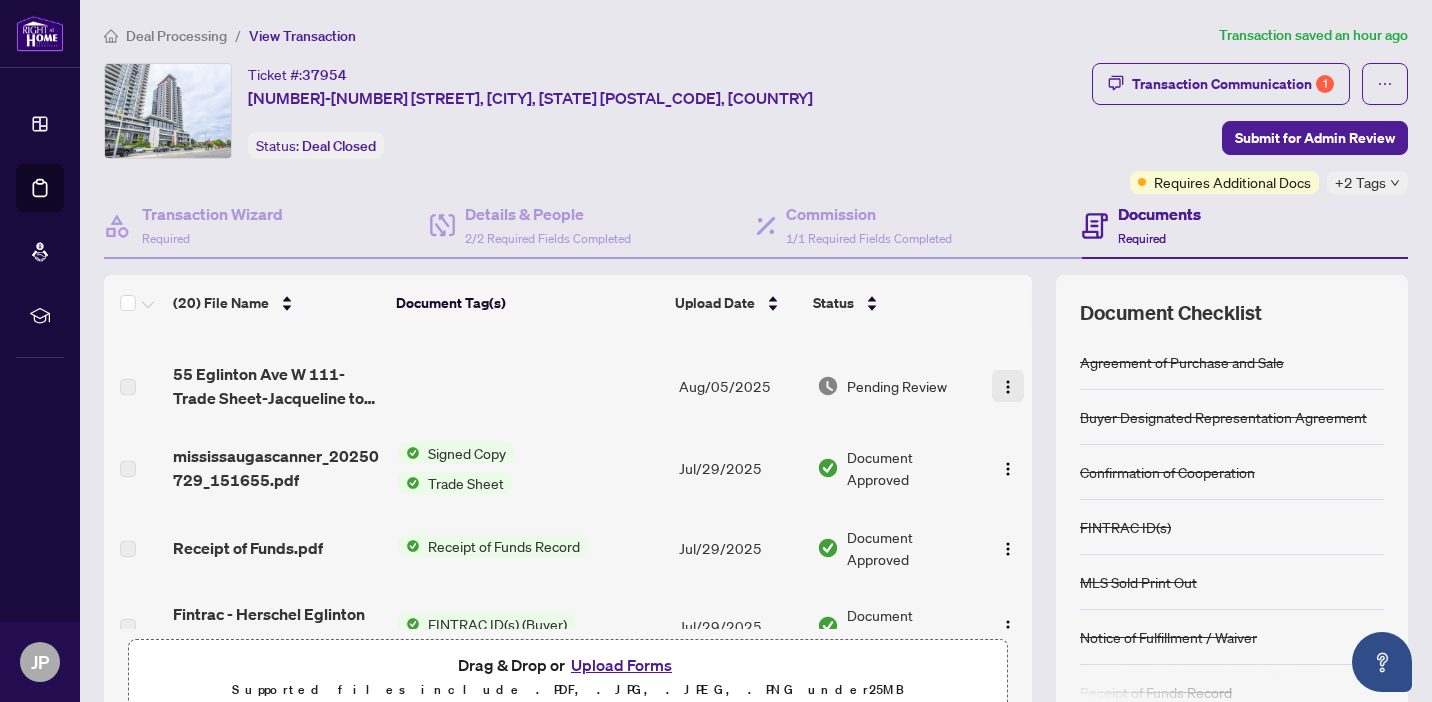 click at bounding box center (1008, 387) 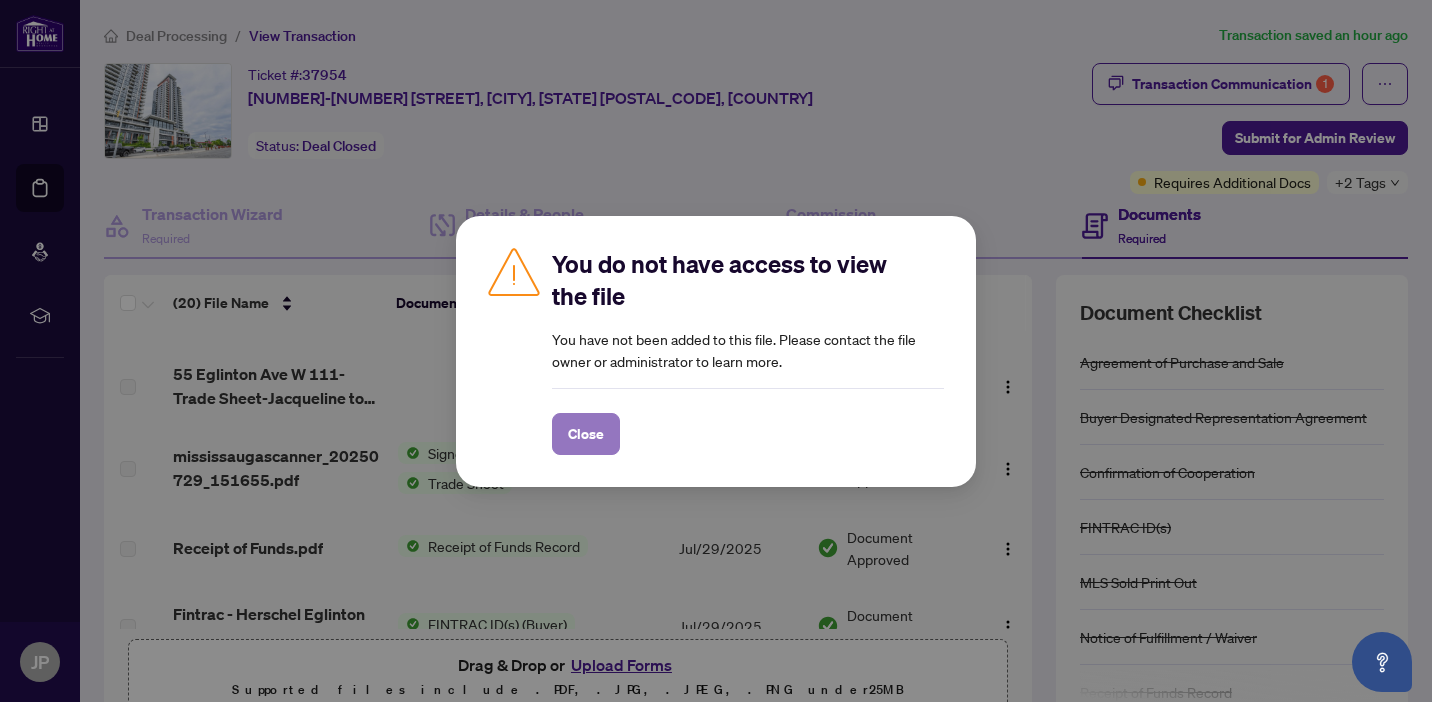 click on "Close" at bounding box center [586, 434] 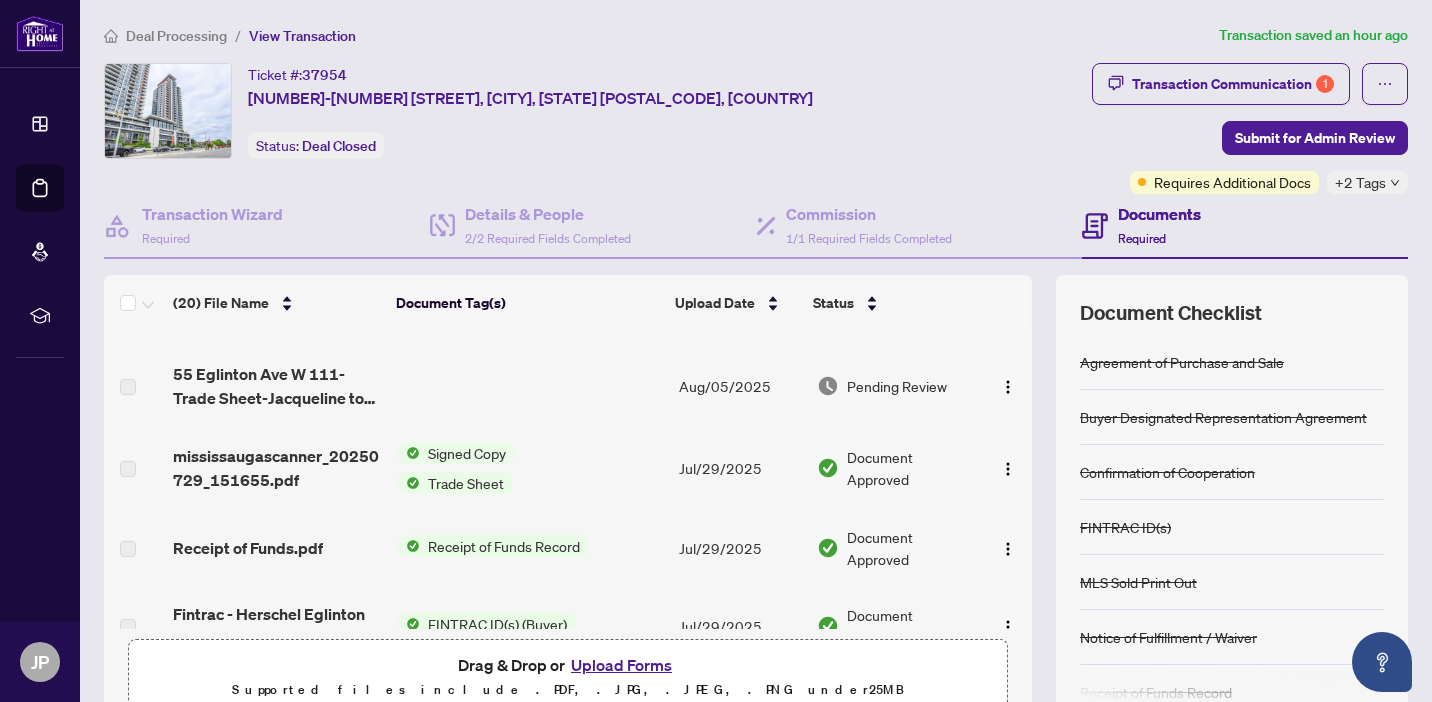 scroll, scrollTop: 0, scrollLeft: 0, axis: both 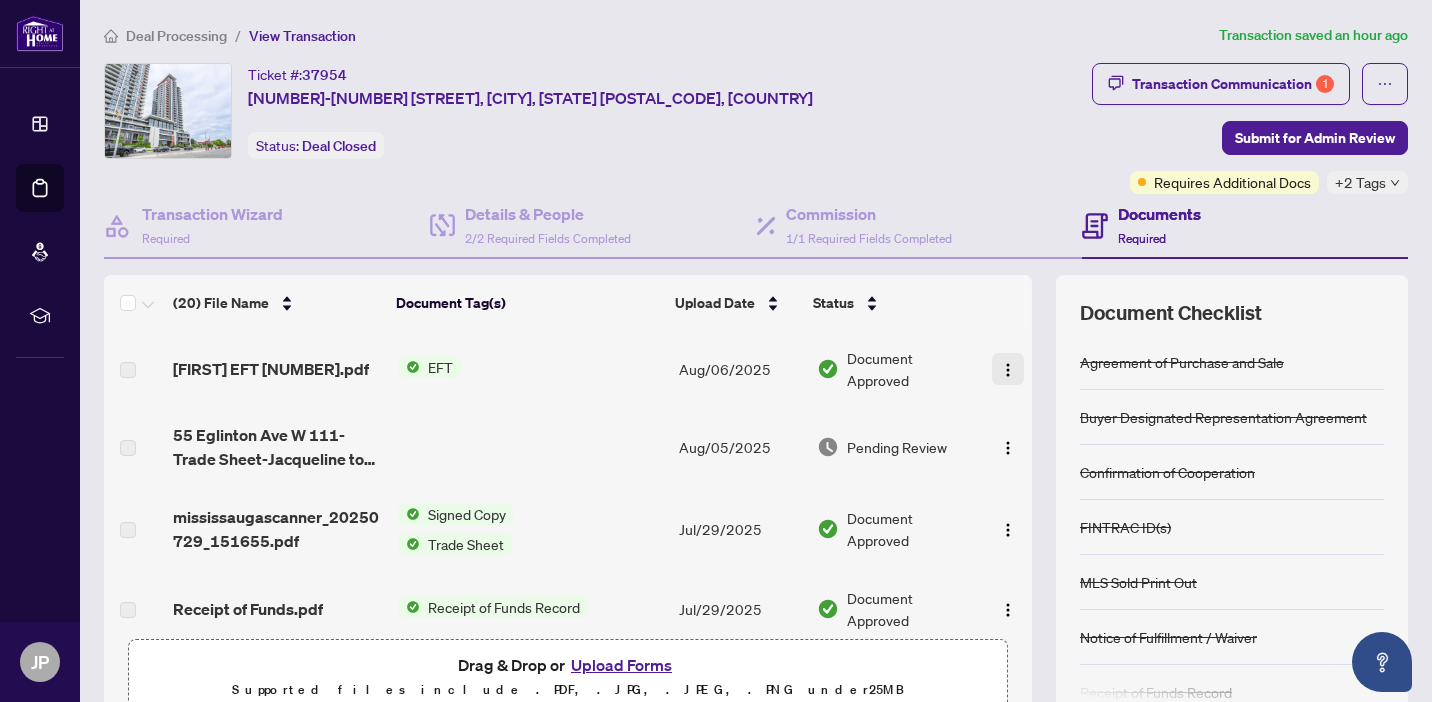 click at bounding box center [1008, 370] 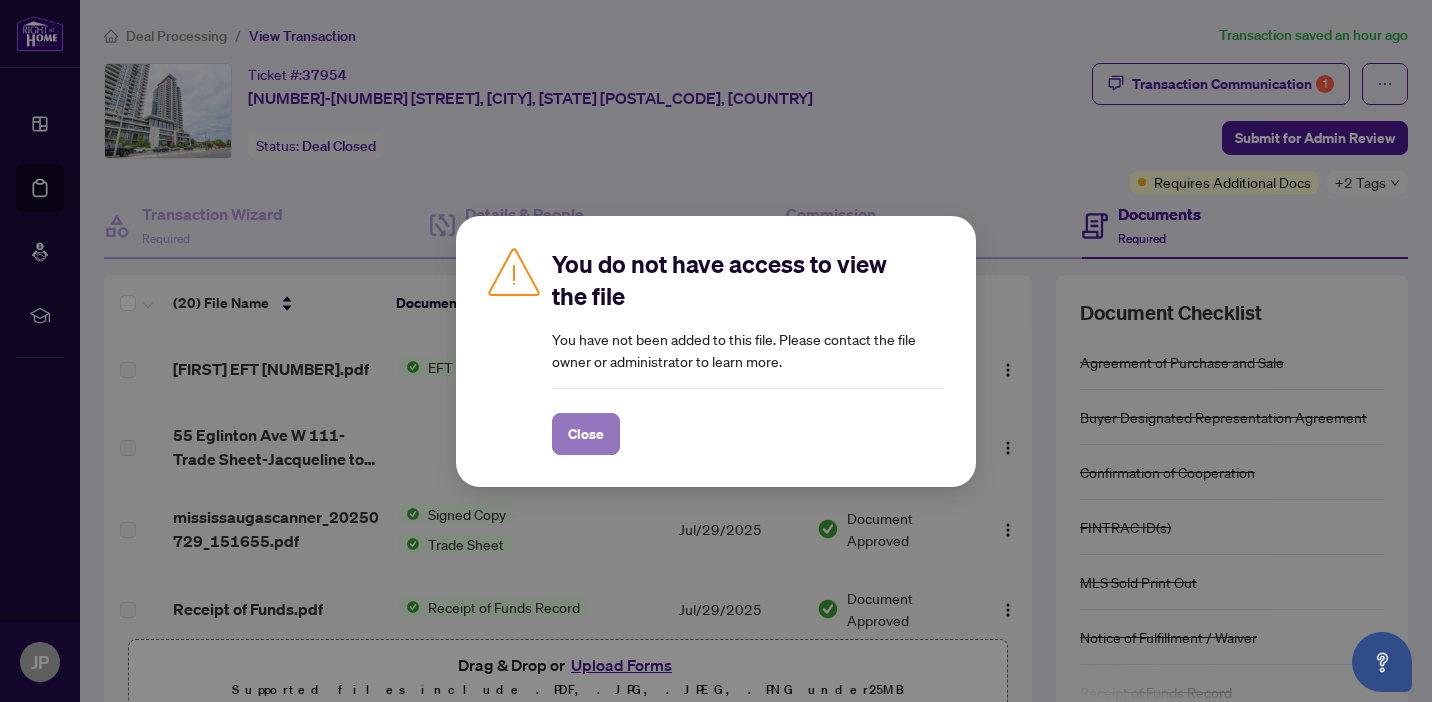 click on "Close" at bounding box center (586, 434) 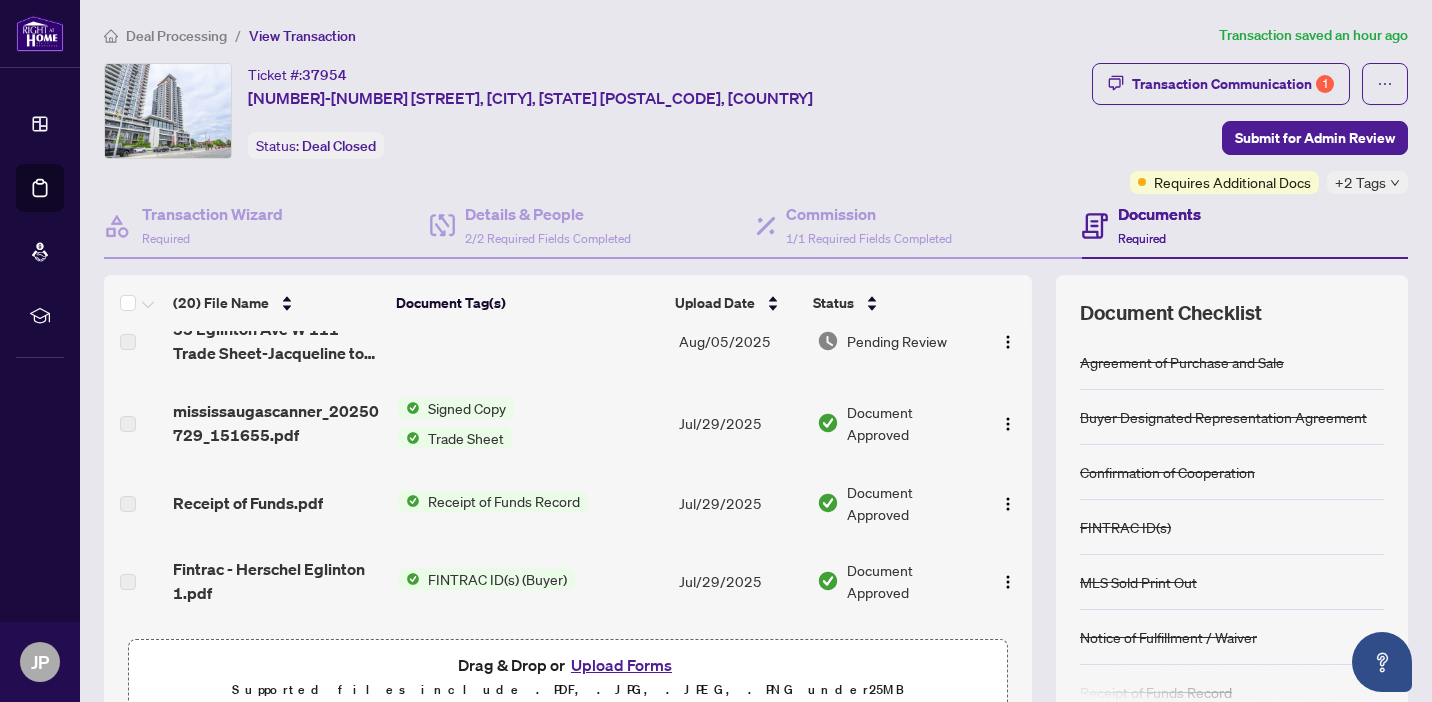 scroll, scrollTop: 0, scrollLeft: 0, axis: both 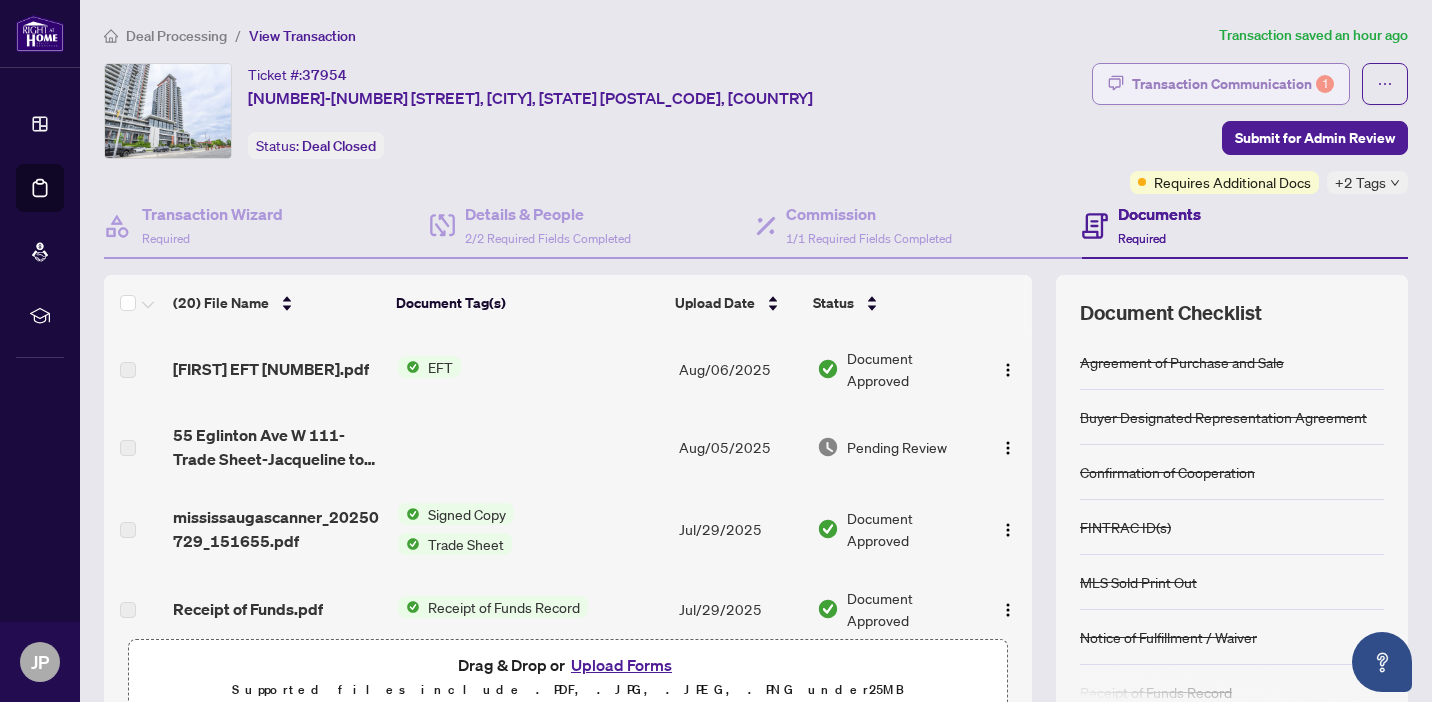 click on "Transaction Communication 1" at bounding box center (1233, 84) 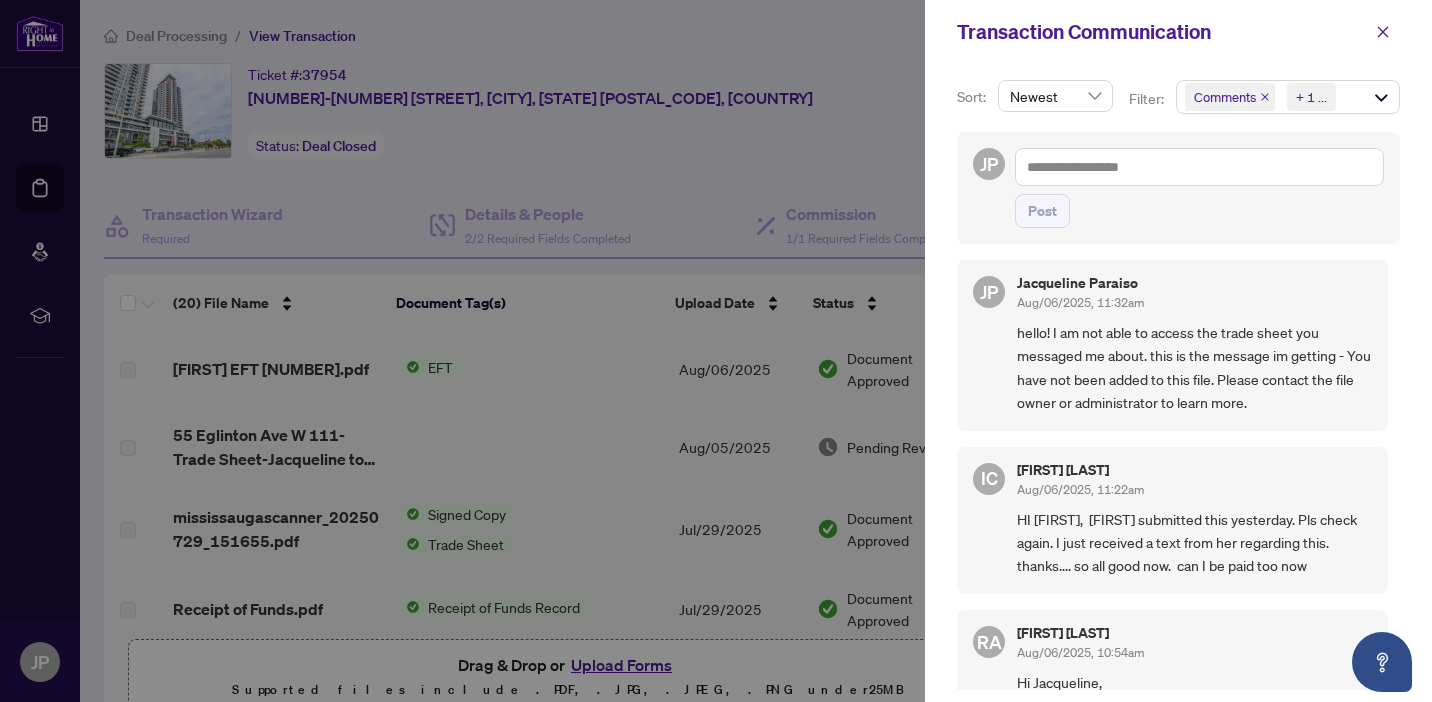 scroll, scrollTop: 0, scrollLeft: 0, axis: both 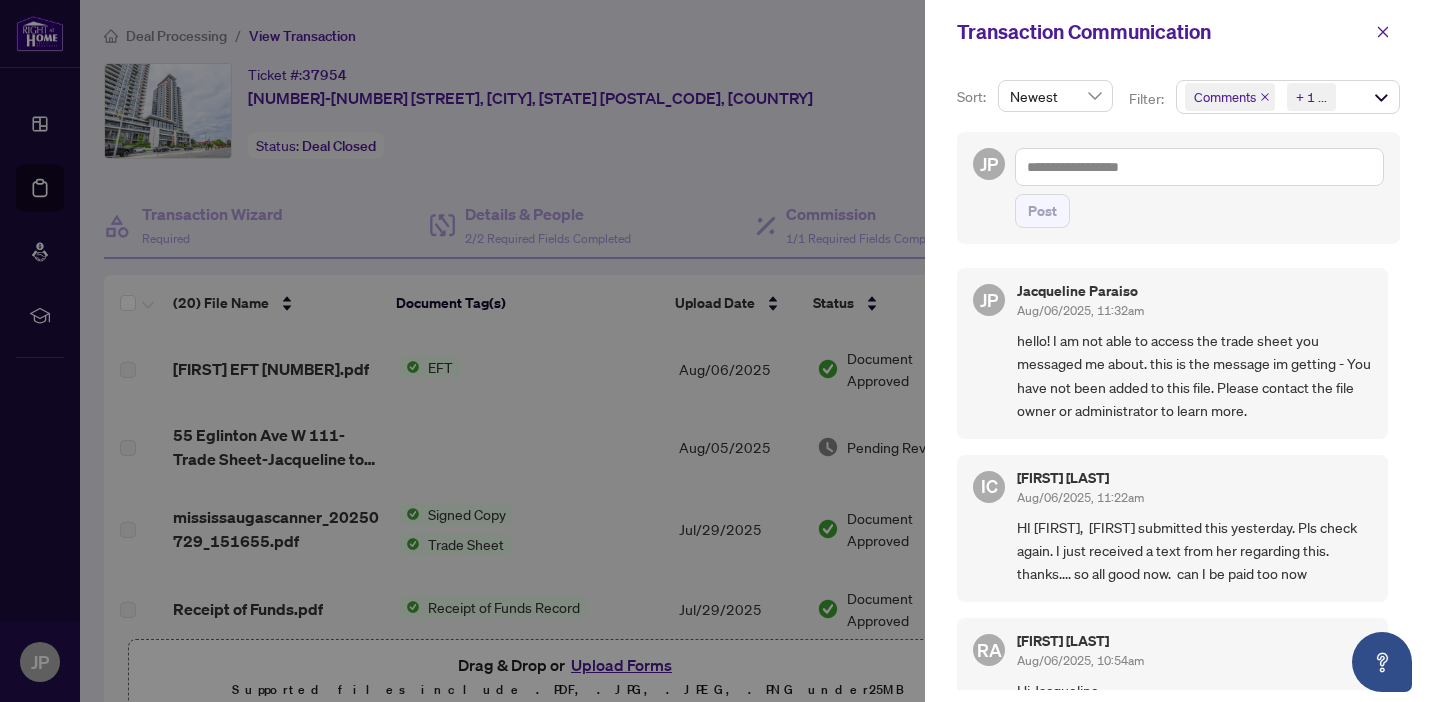 click at bounding box center [716, 351] 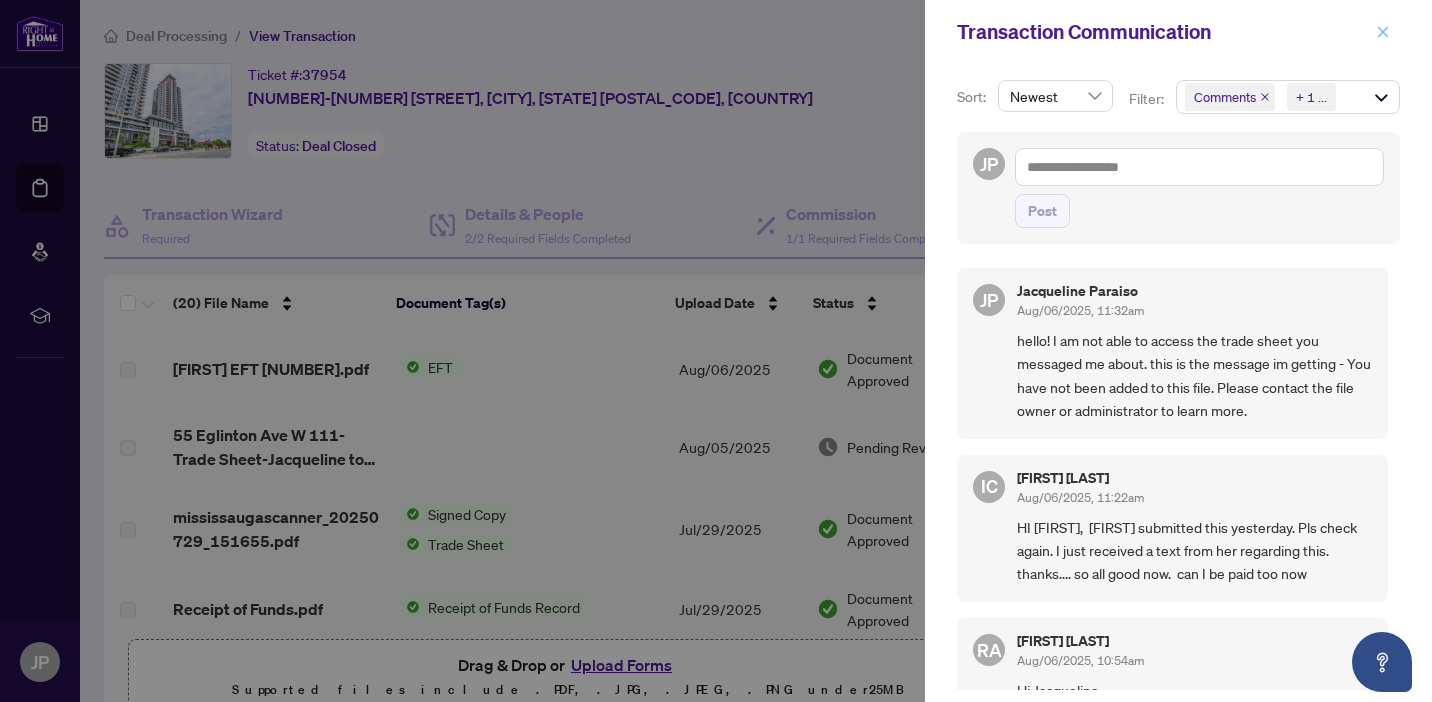click 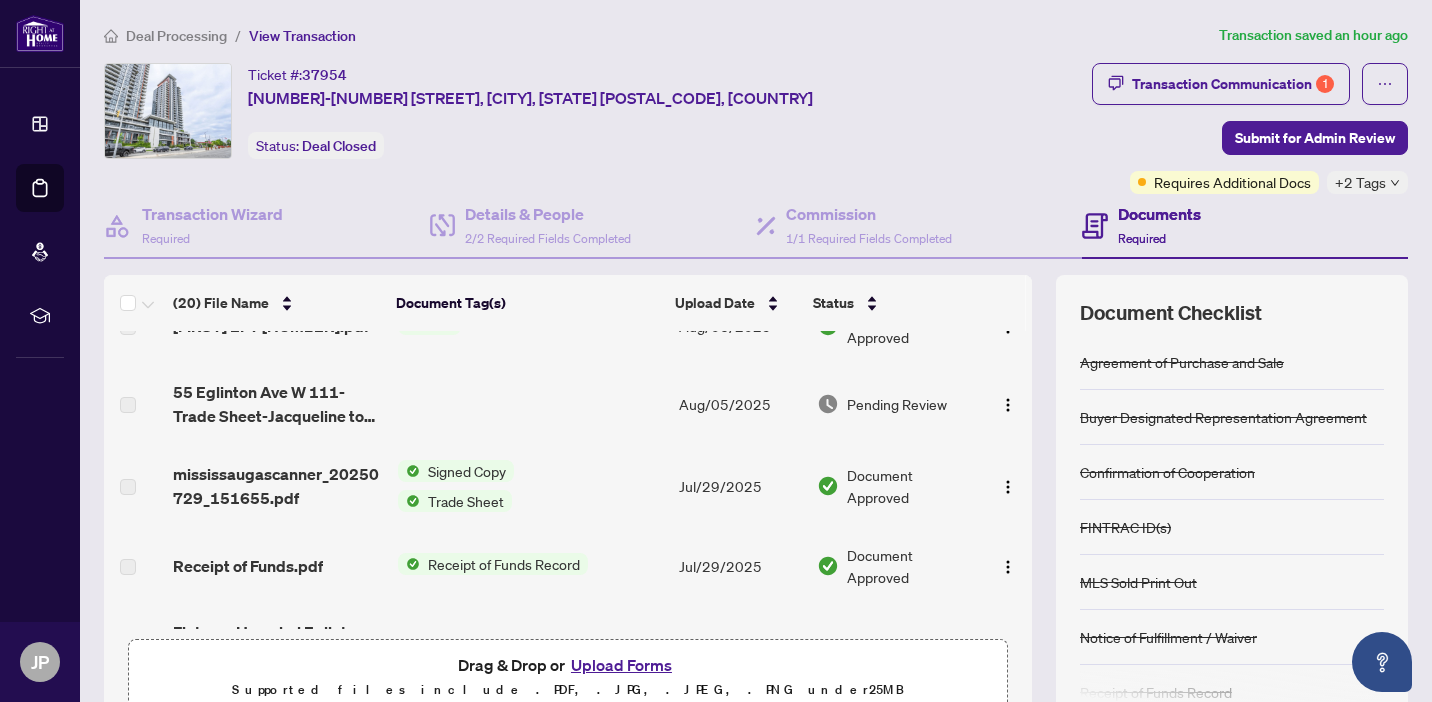 scroll, scrollTop: 42, scrollLeft: 0, axis: vertical 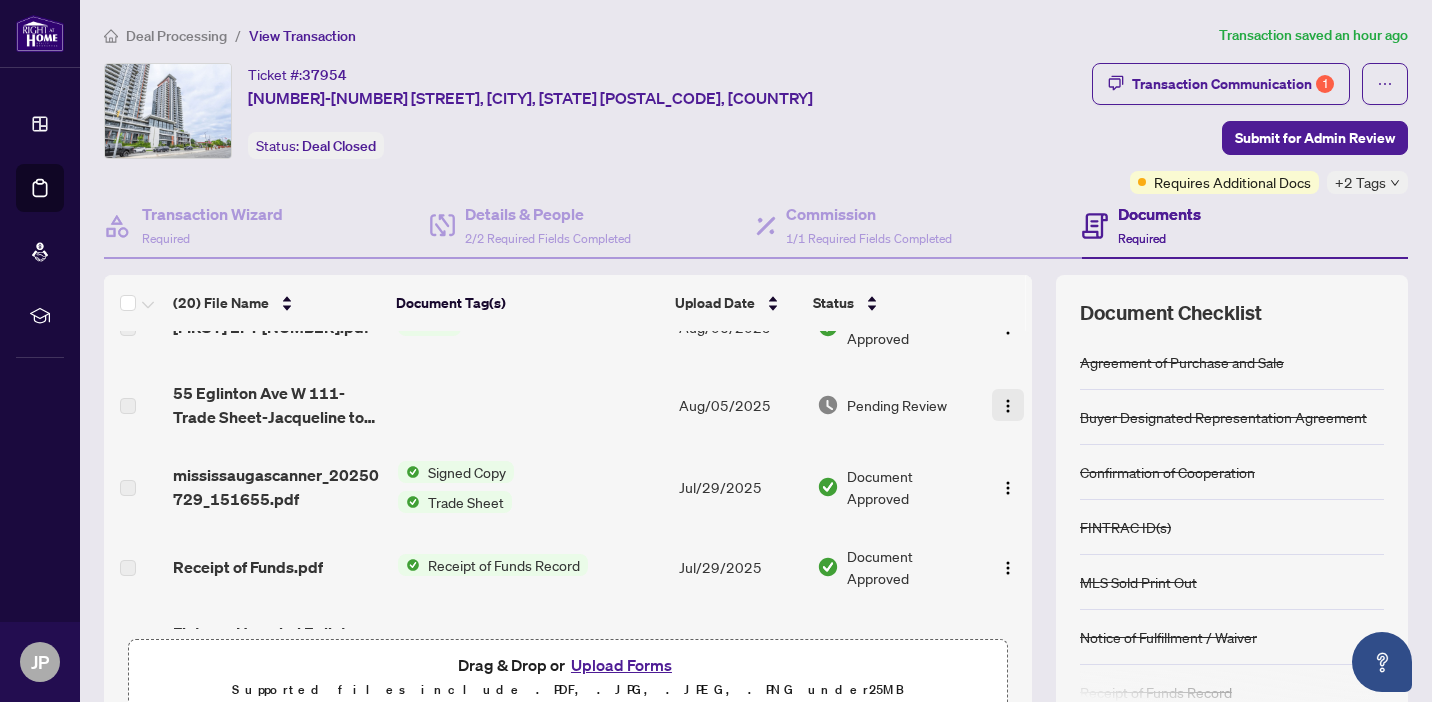 click at bounding box center (1008, 406) 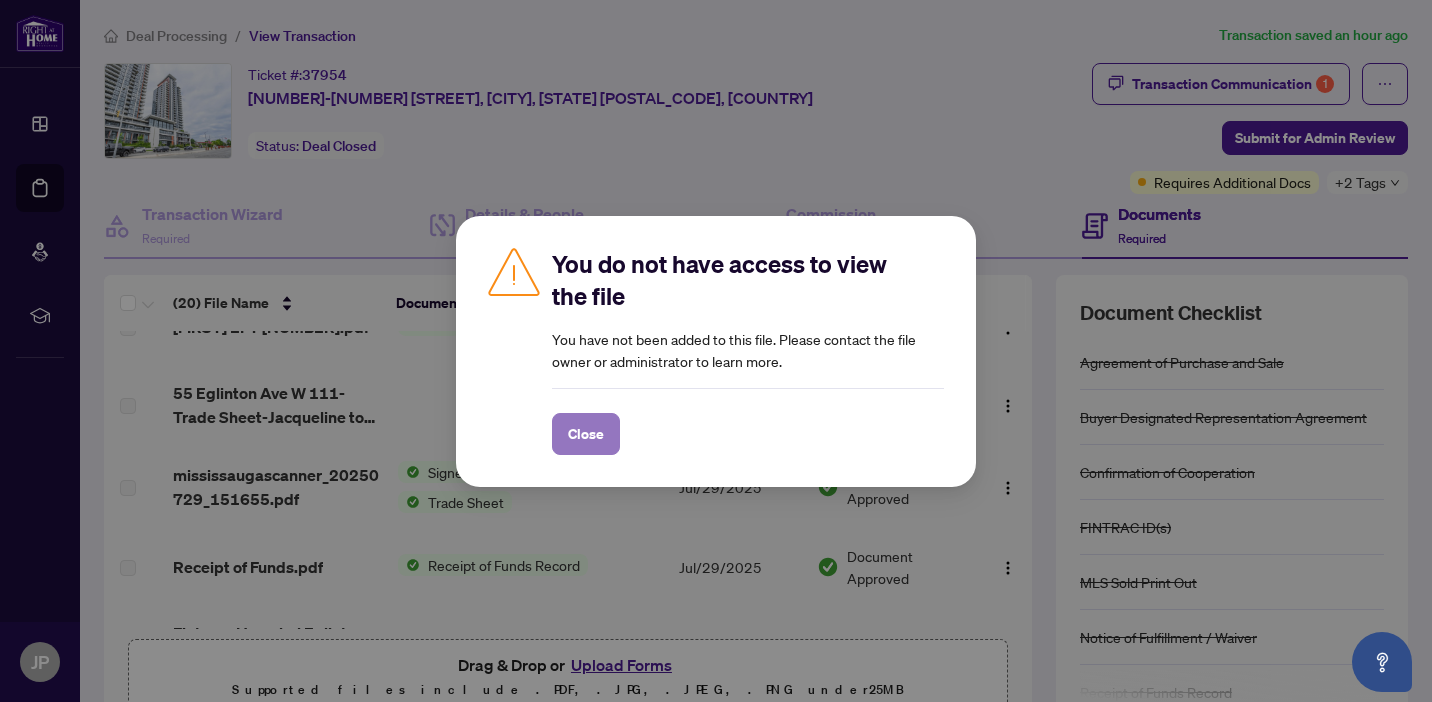 click on "Close" at bounding box center [586, 434] 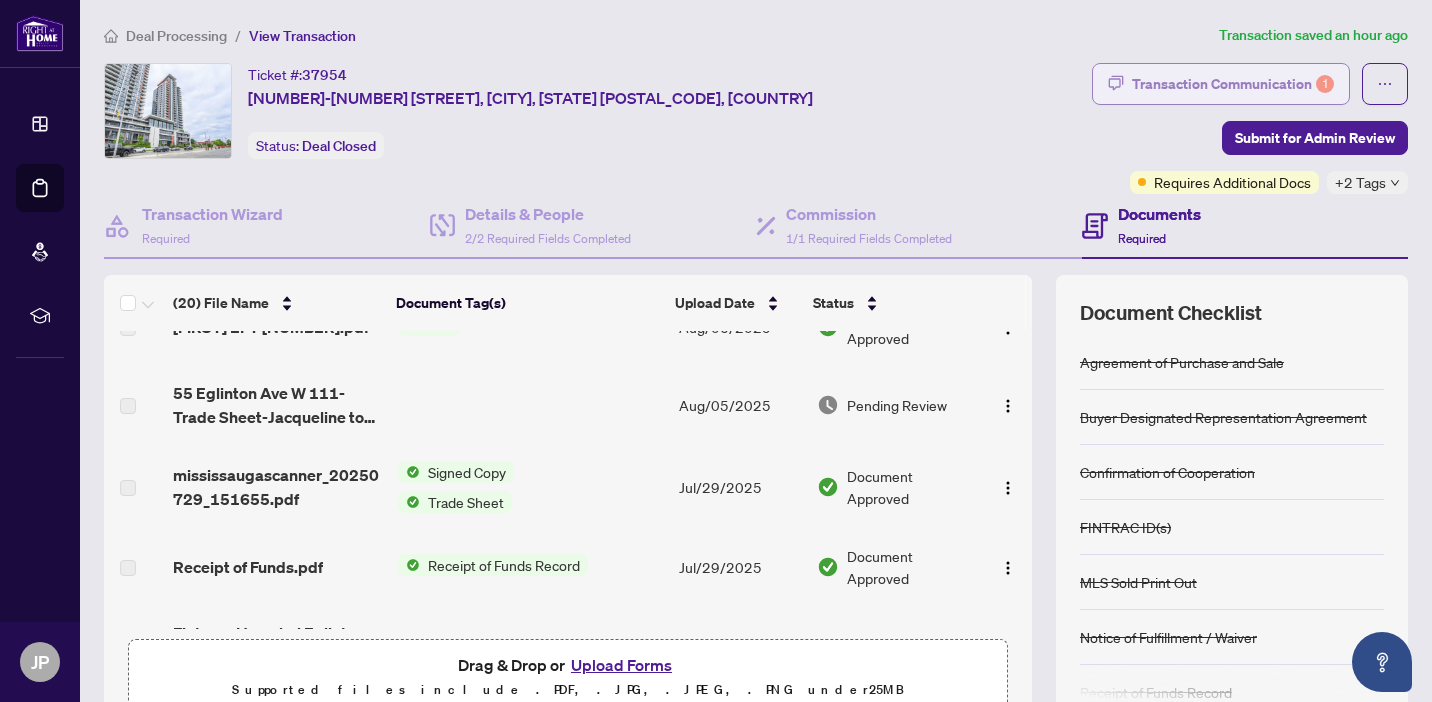 click on "Transaction Communication 1" at bounding box center [1233, 84] 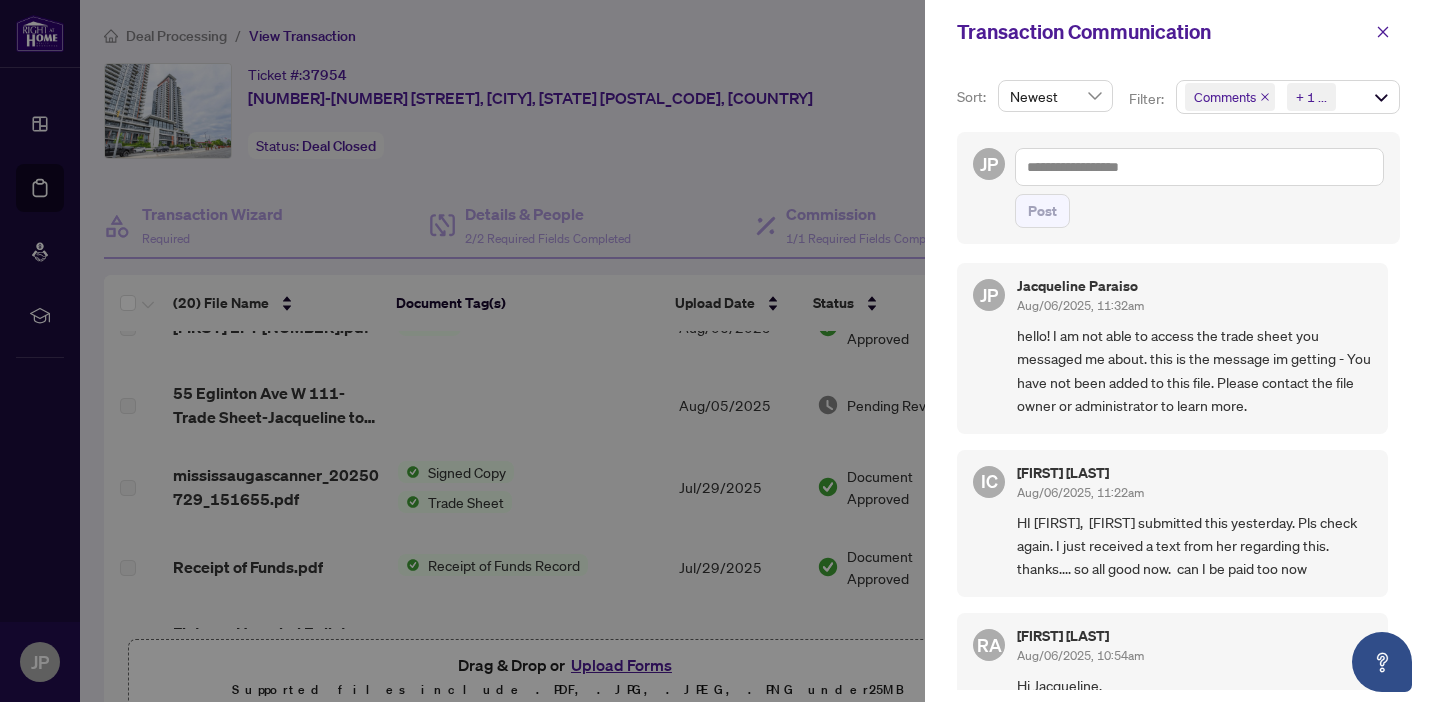 scroll, scrollTop: 0, scrollLeft: 0, axis: both 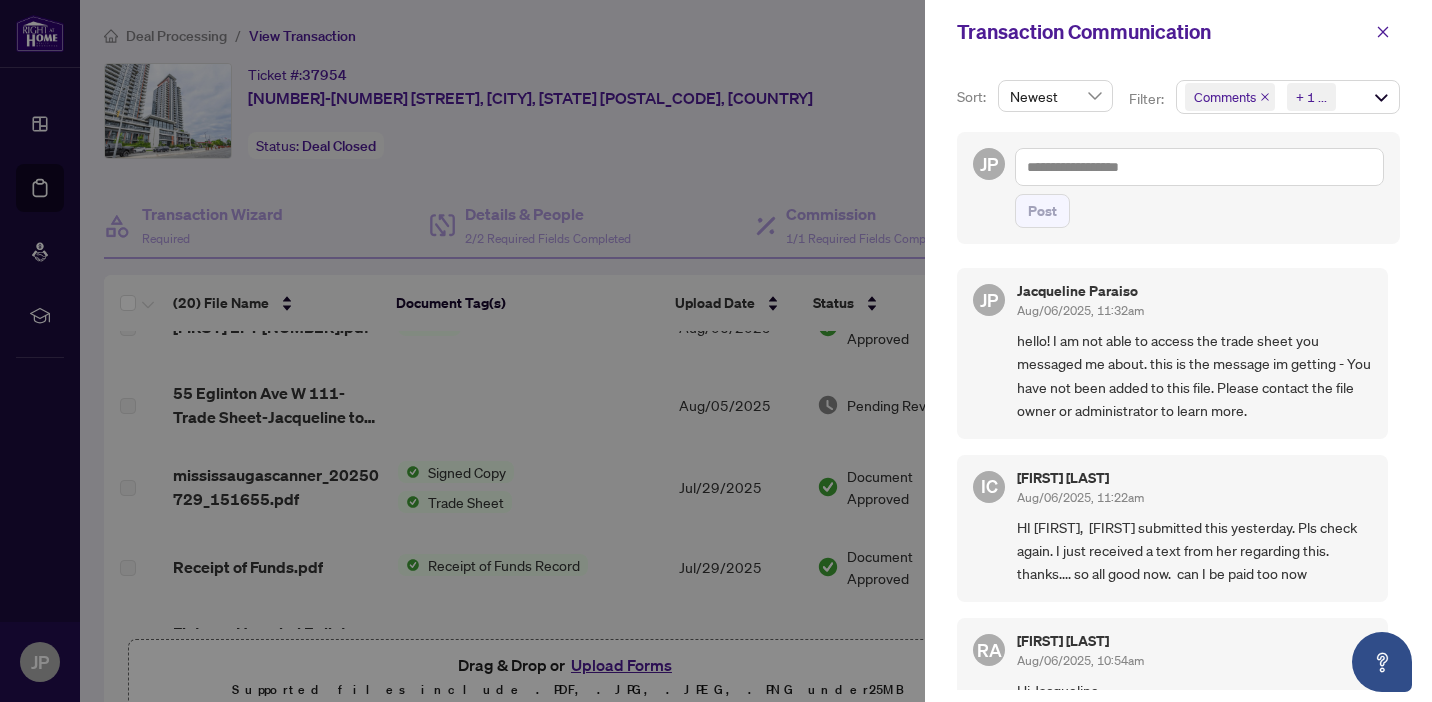 click at bounding box center [716, 351] 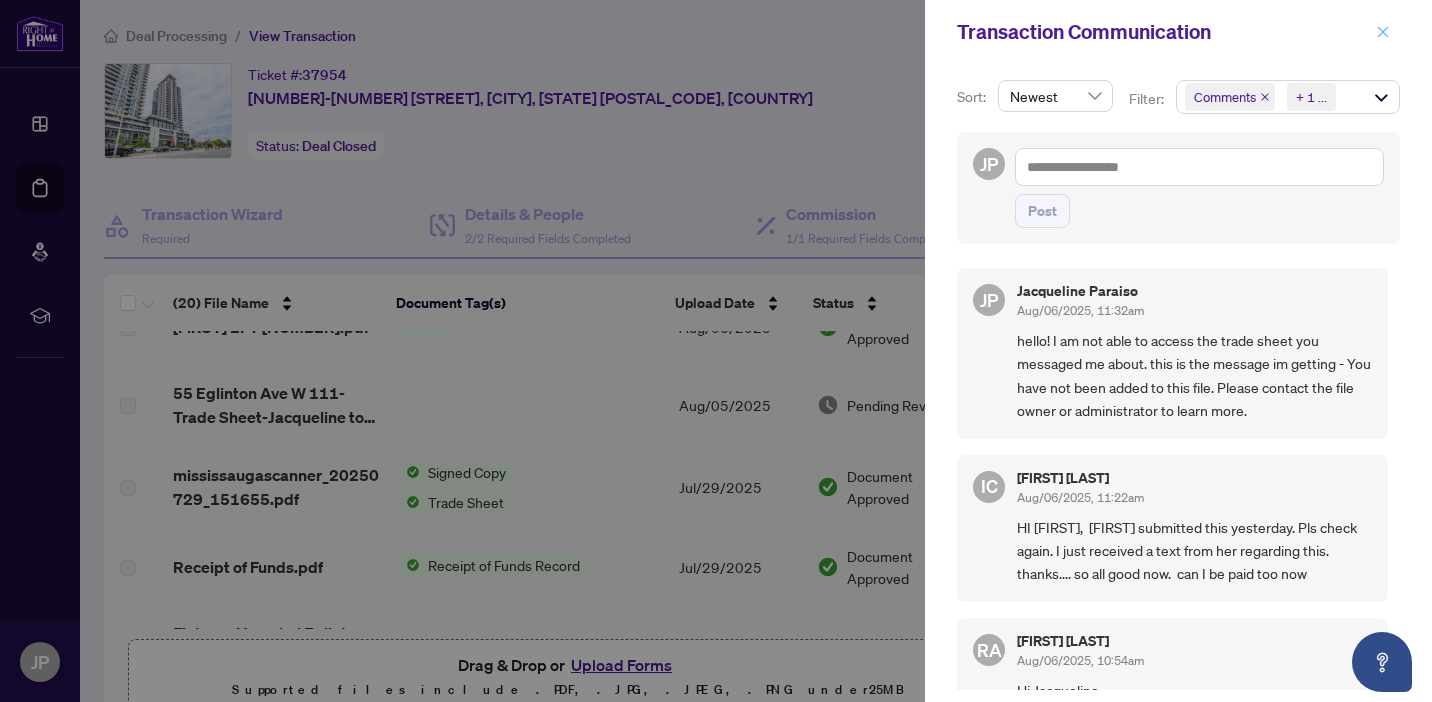 click 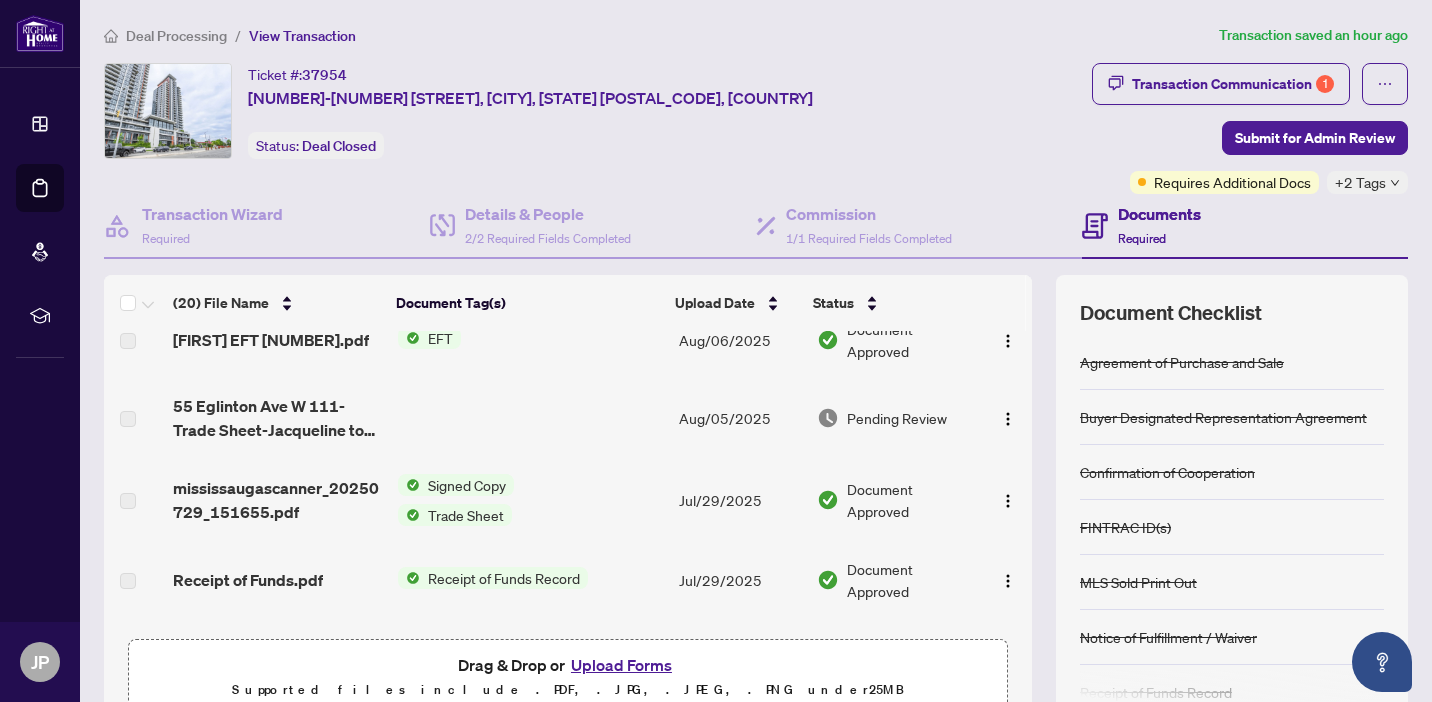 scroll, scrollTop: 0, scrollLeft: 0, axis: both 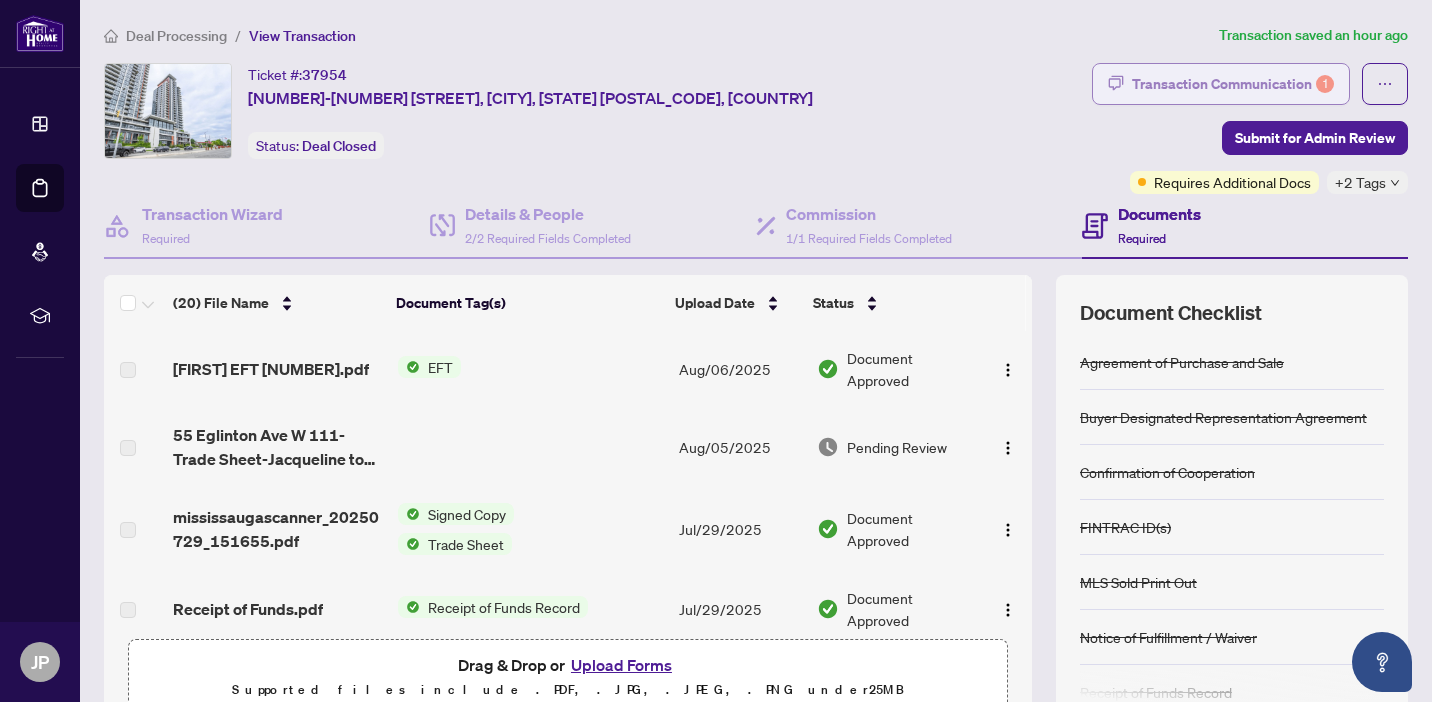 click on "Transaction Communication 1" at bounding box center [1233, 84] 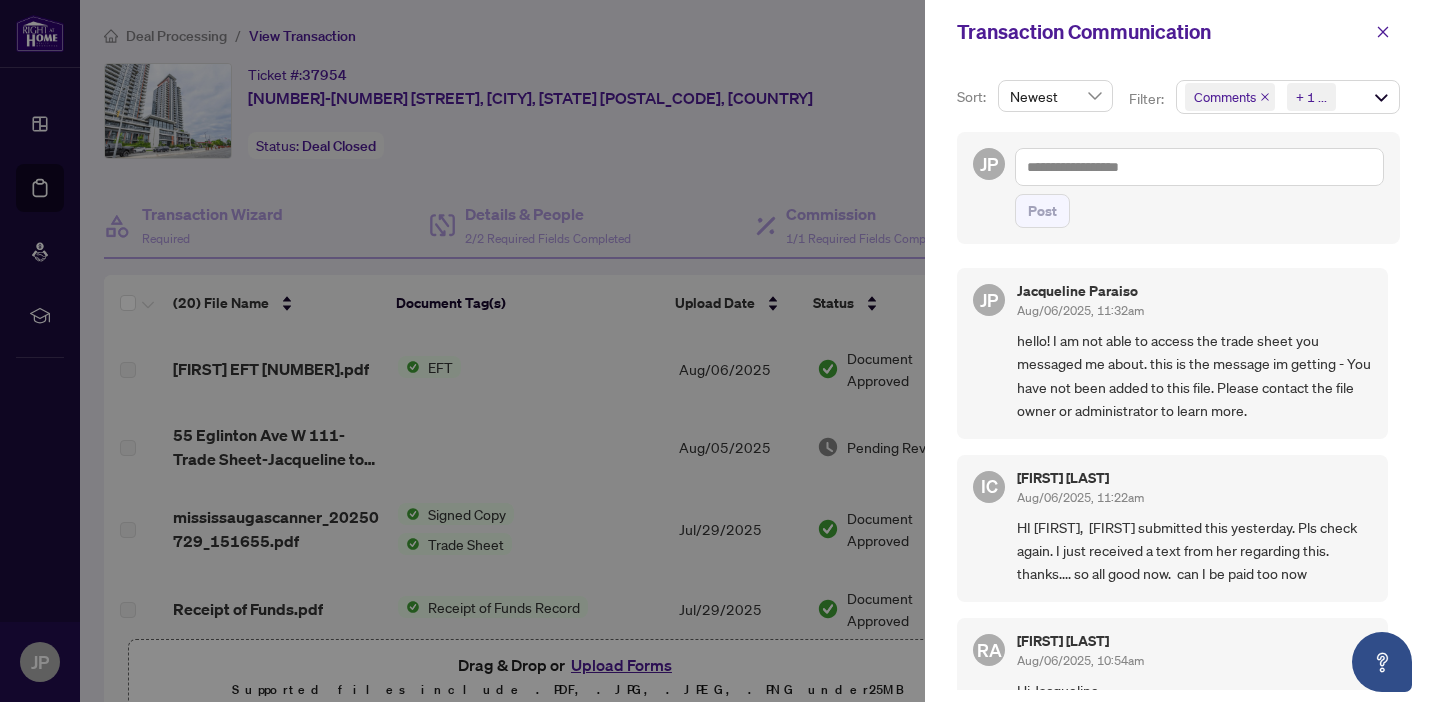 scroll, scrollTop: 4, scrollLeft: 0, axis: vertical 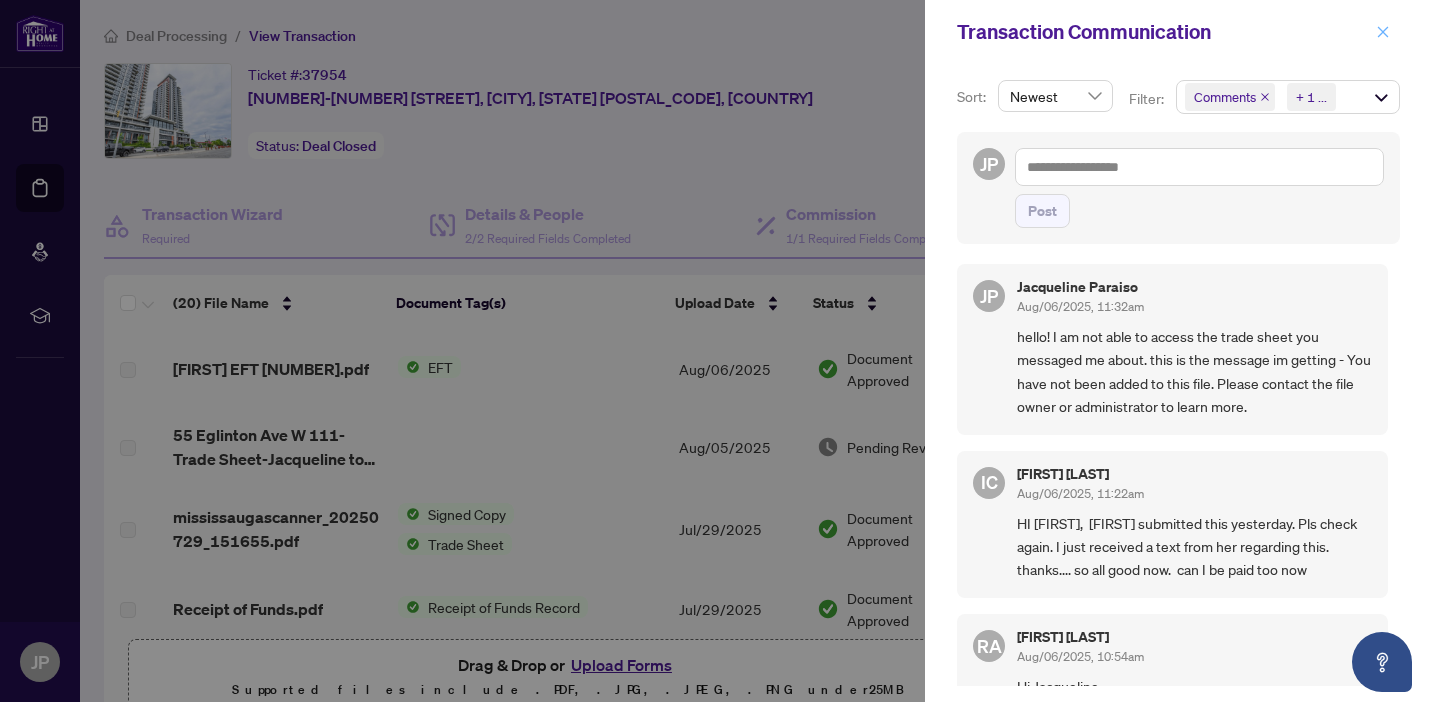 click at bounding box center [1383, 32] 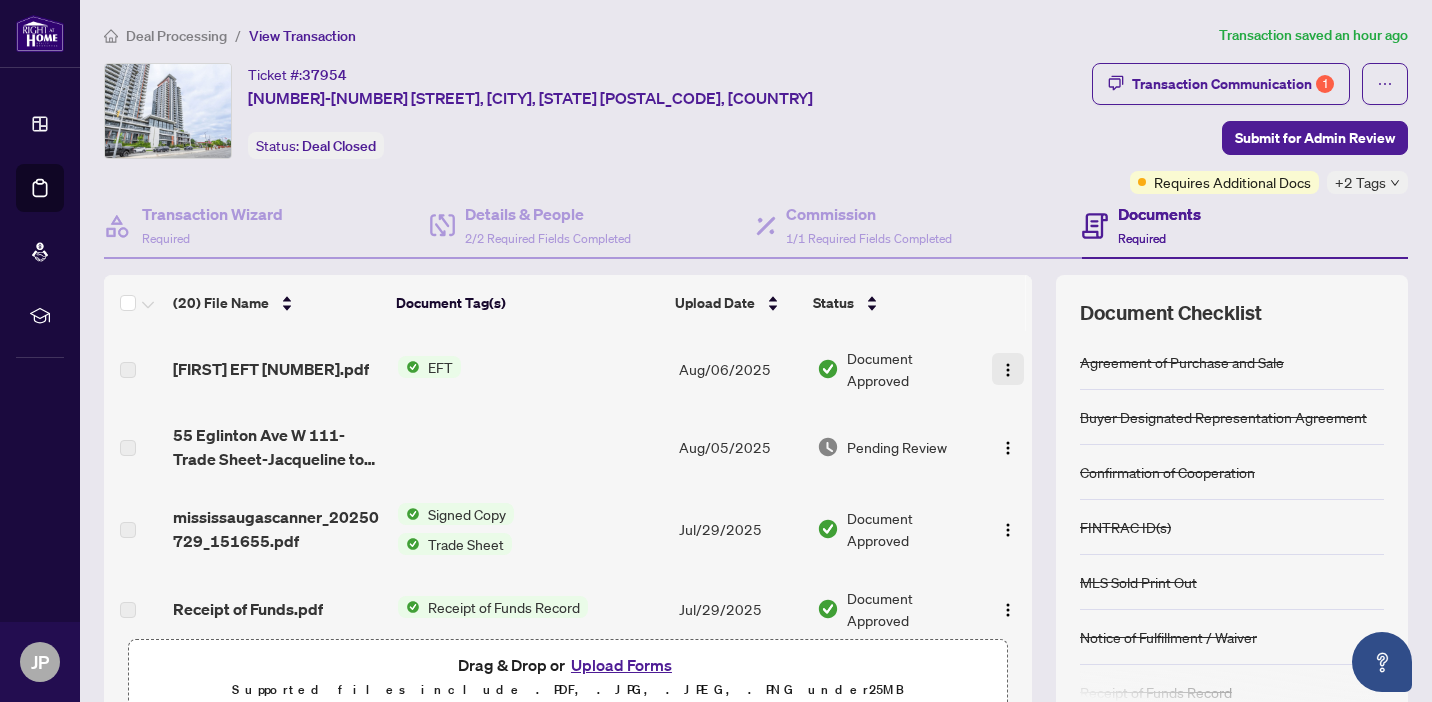 click at bounding box center (1008, 370) 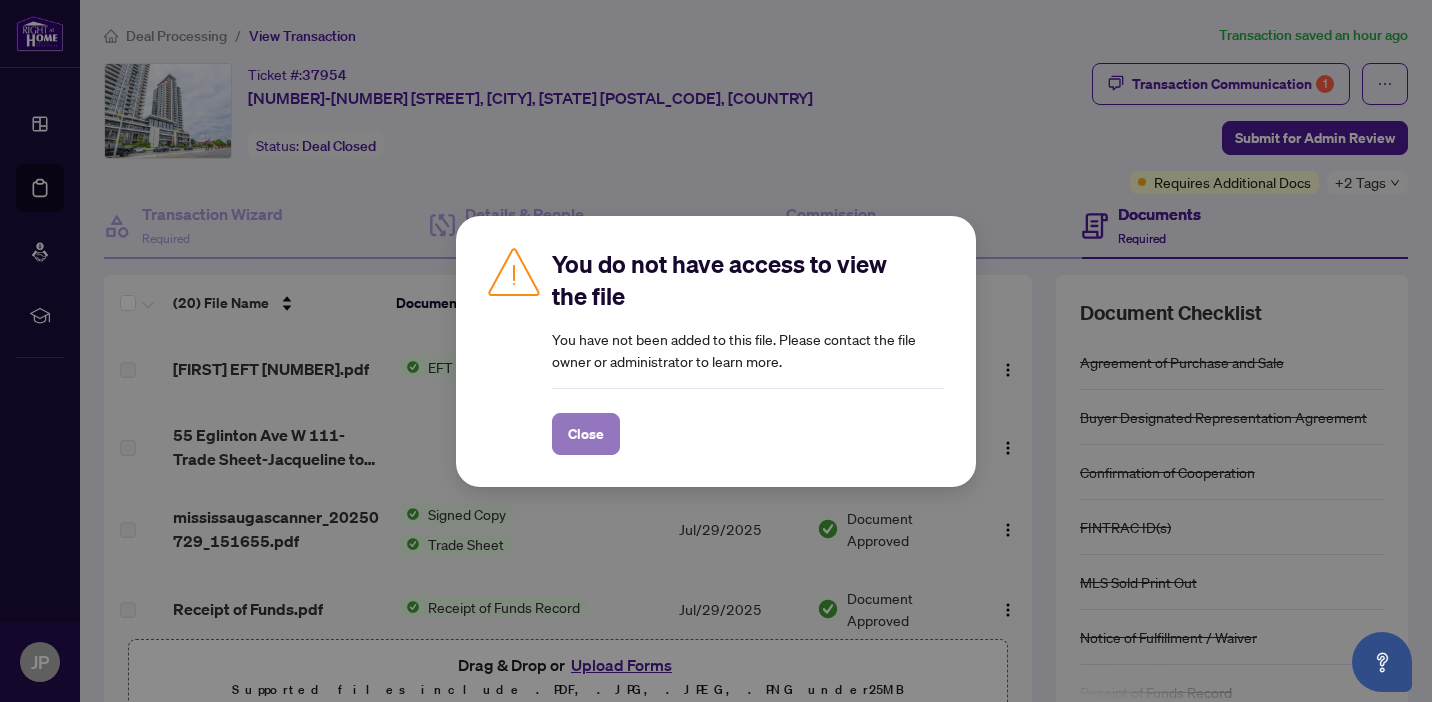 click on "Close" at bounding box center (586, 434) 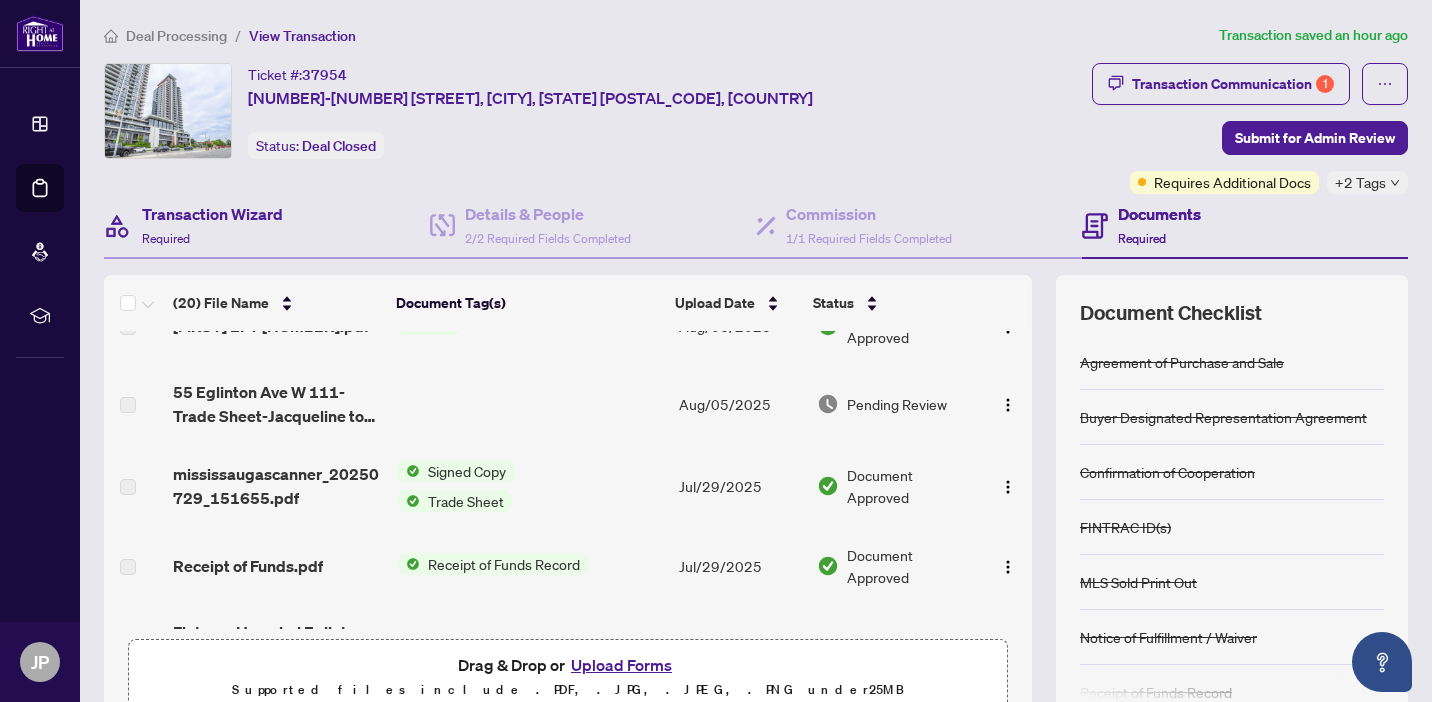 scroll, scrollTop: 0, scrollLeft: 0, axis: both 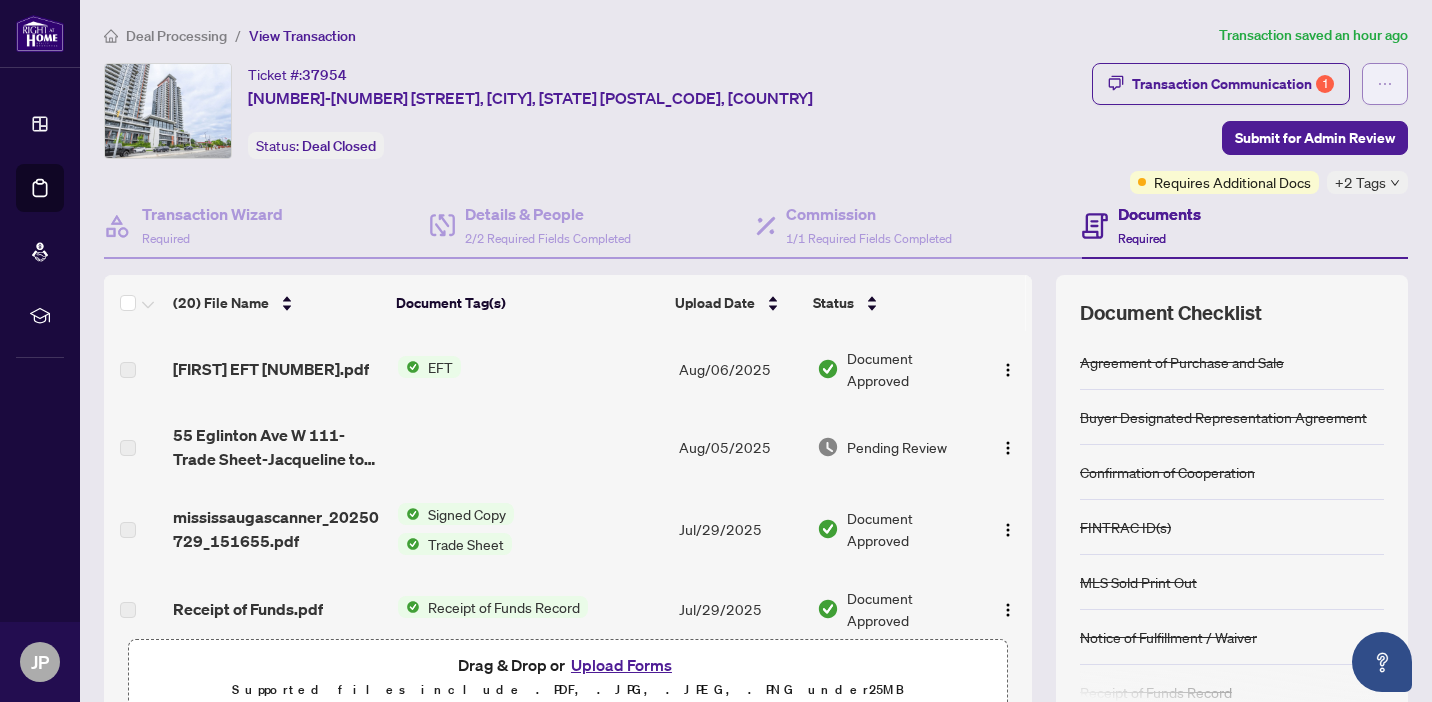 click 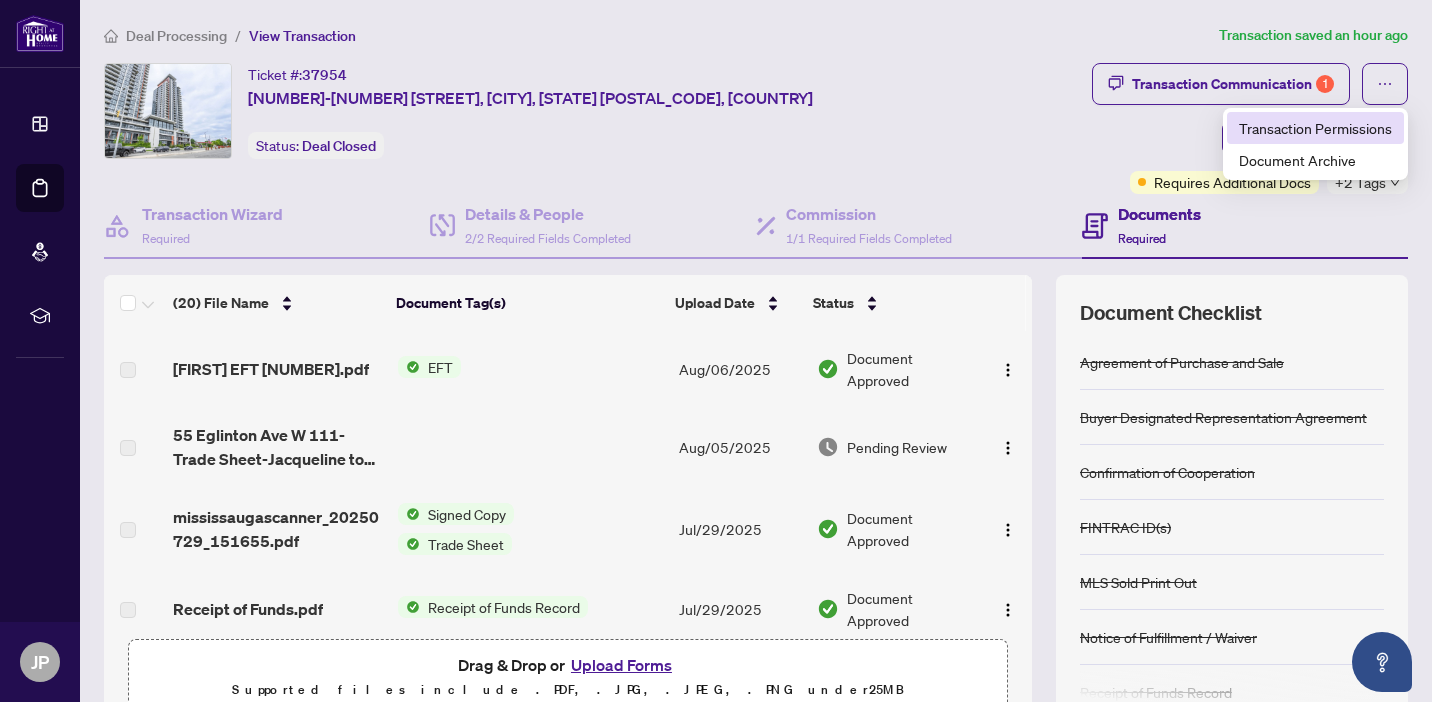 click on "Transaction Permissions" at bounding box center [1315, 128] 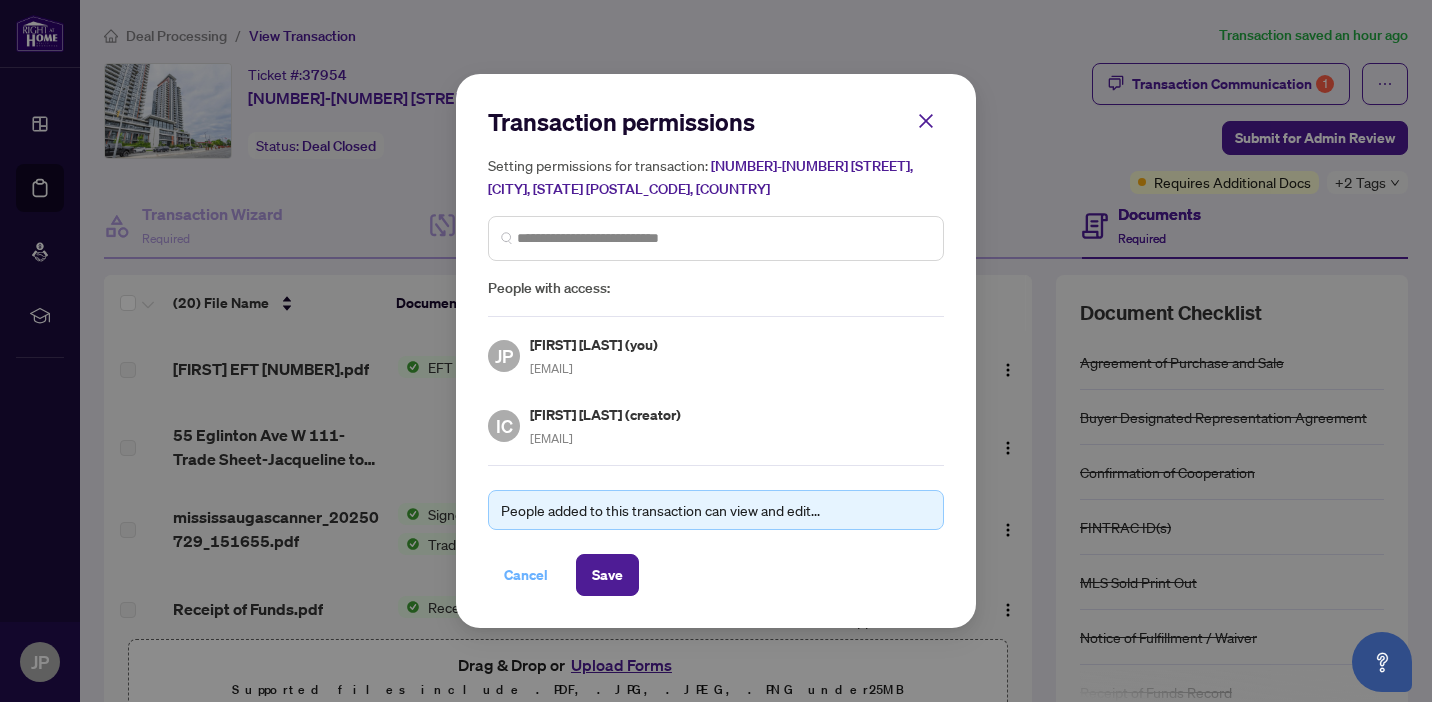 click on "Cancel" at bounding box center (526, 575) 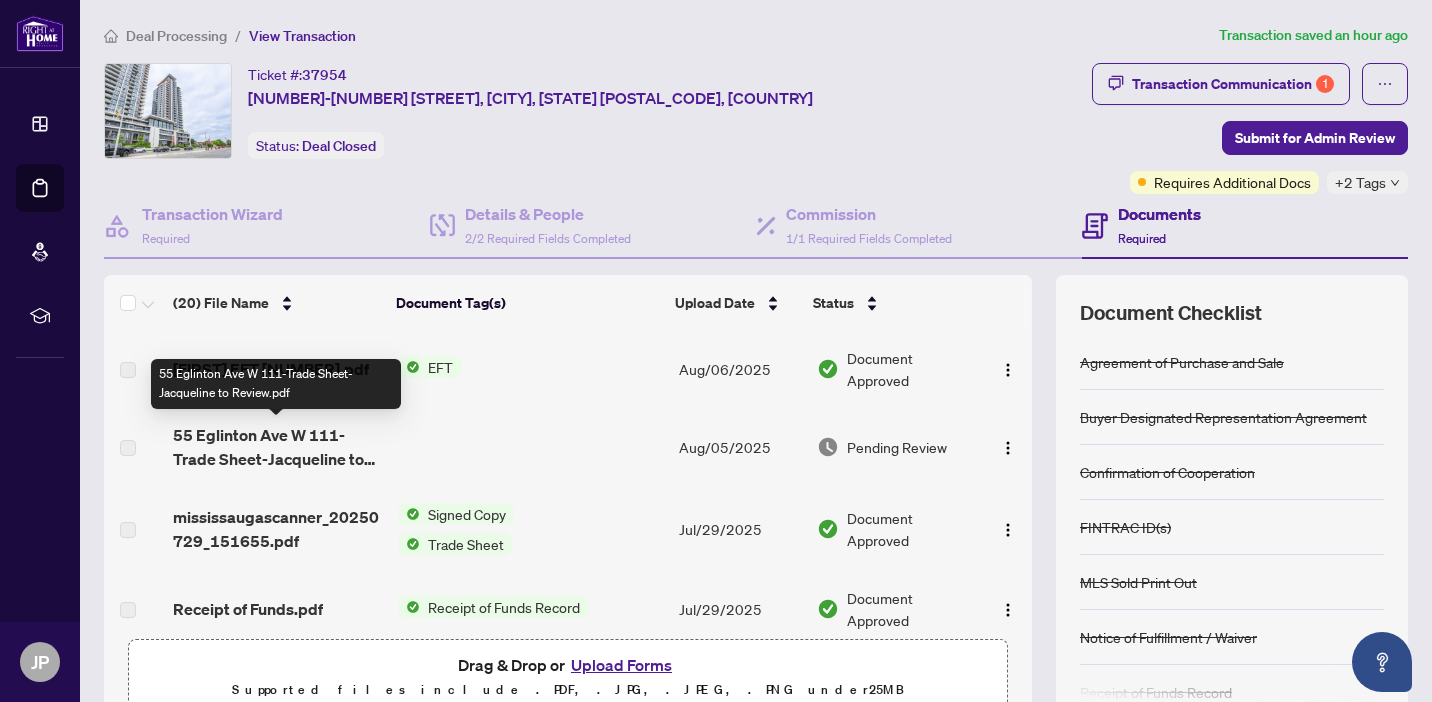 click on "55 Eglinton Ave W 111-Trade Sheet-Jacqueline to Review.pdf" at bounding box center (277, 447) 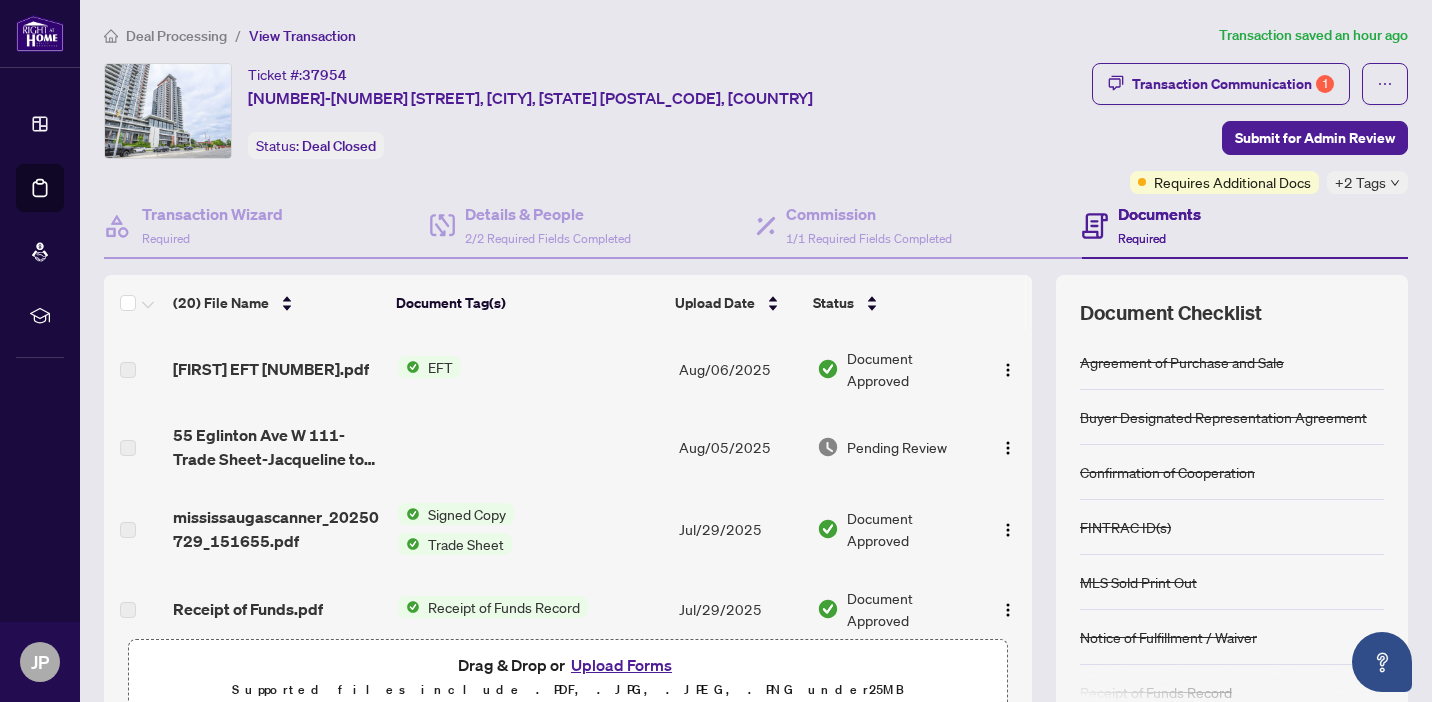 click at bounding box center [128, 448] 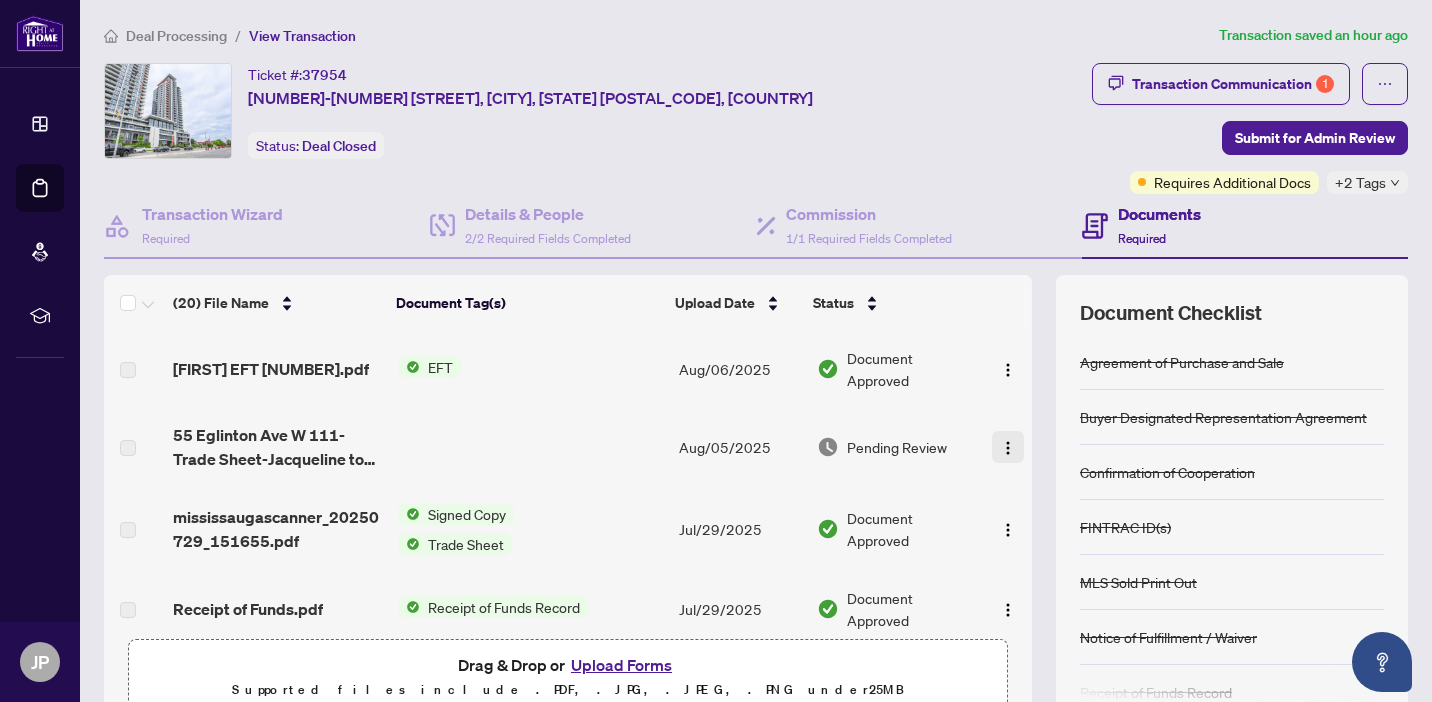 click at bounding box center [1008, 448] 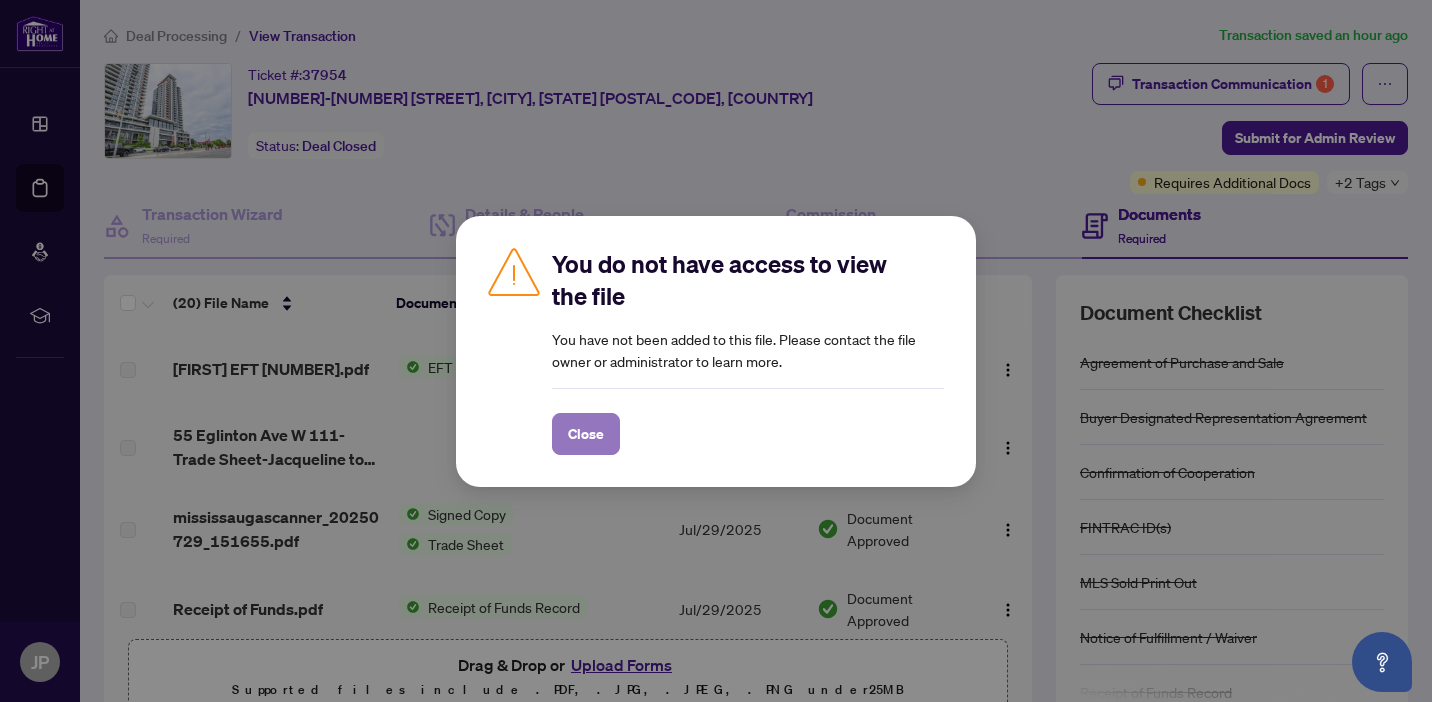 click on "Close" at bounding box center (586, 434) 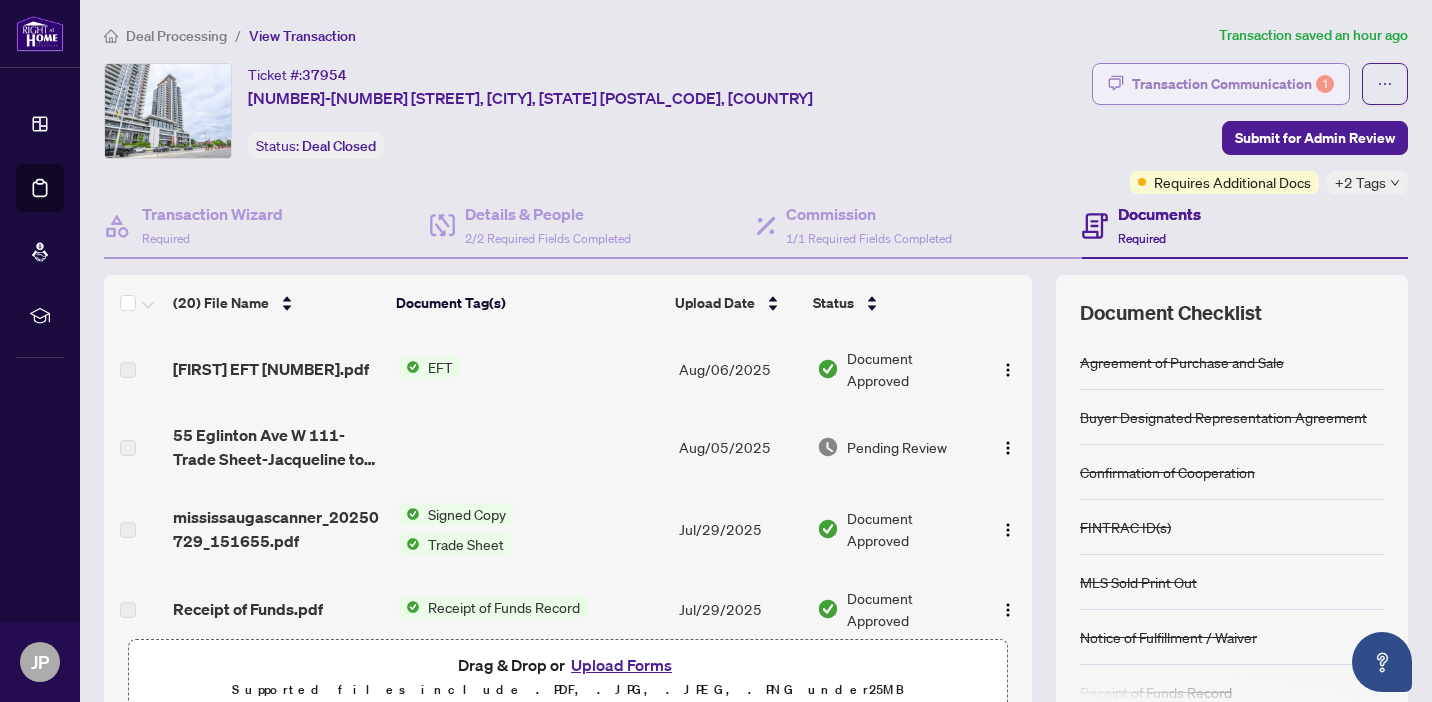 click on "Transaction Communication 1" at bounding box center [1233, 84] 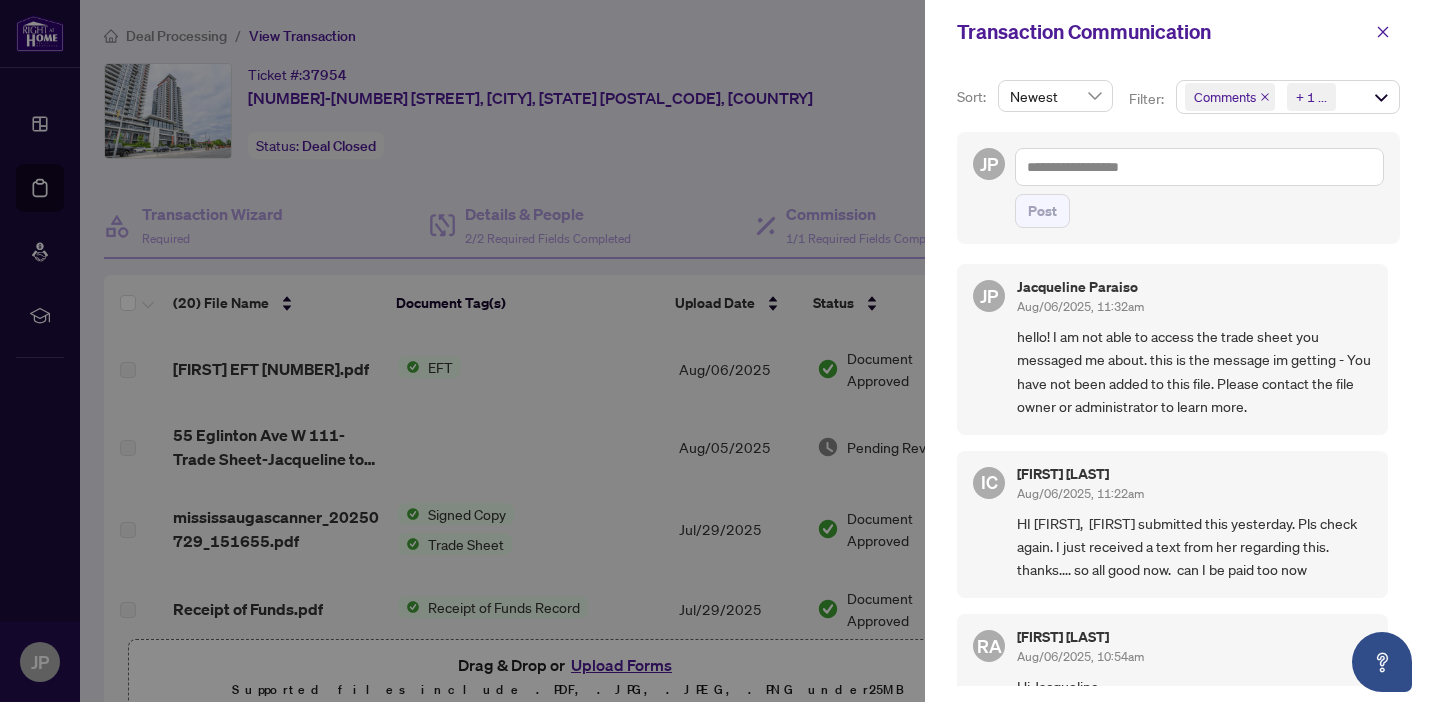 click at bounding box center [716, 351] 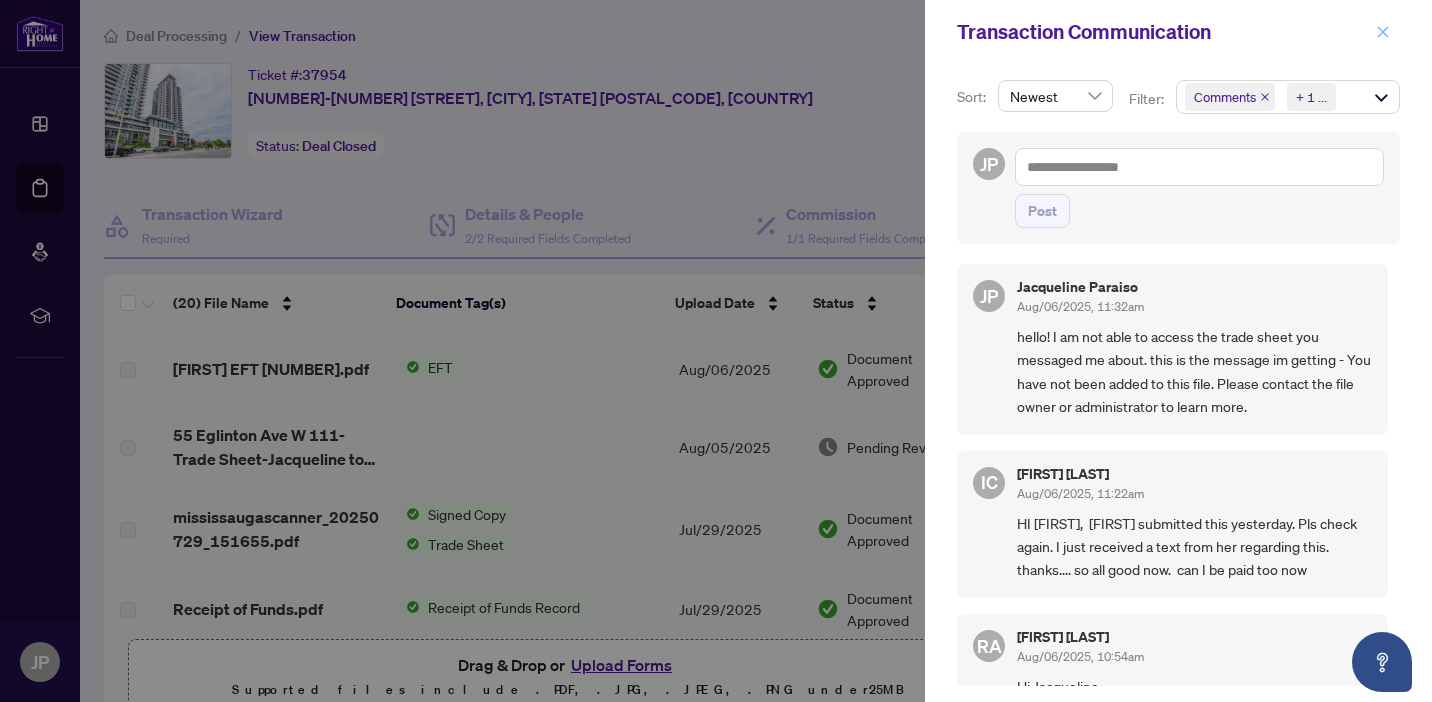 click 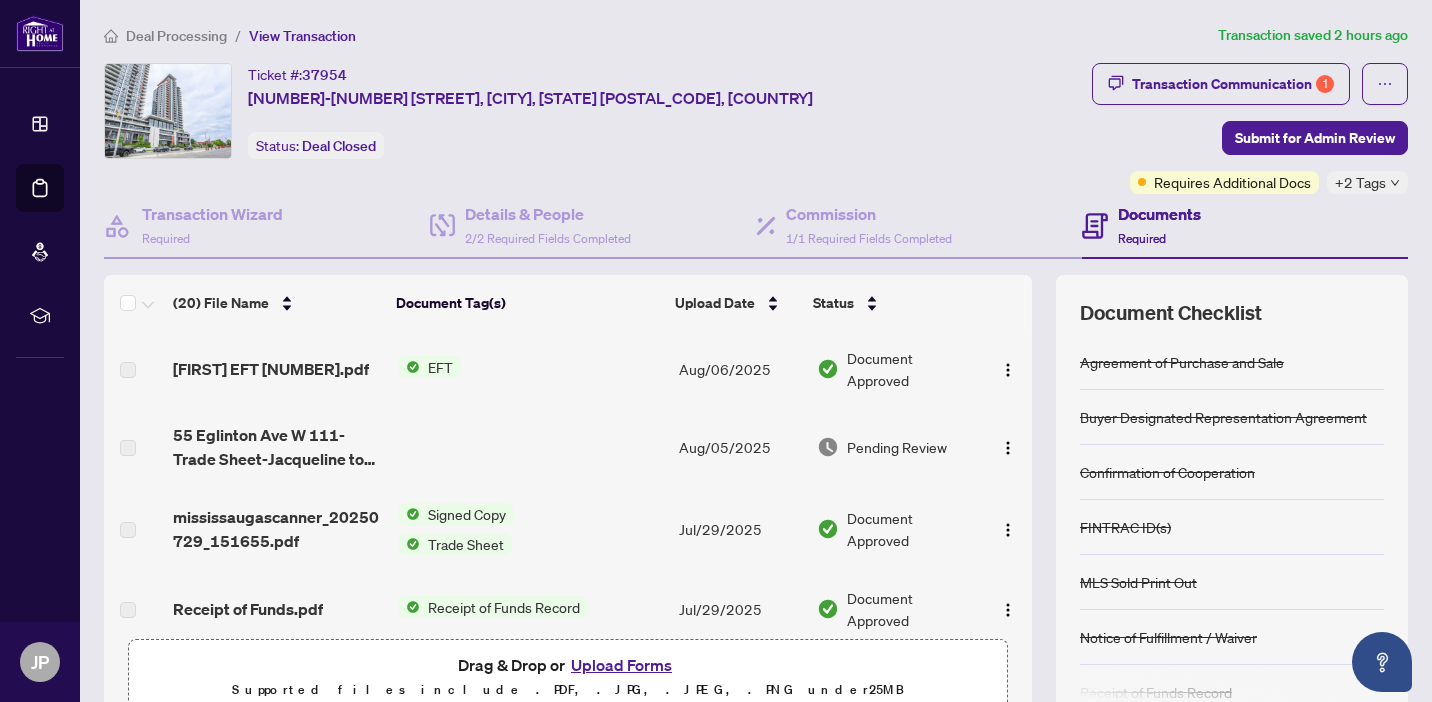 click on "Deal Processing" at bounding box center (176, 36) 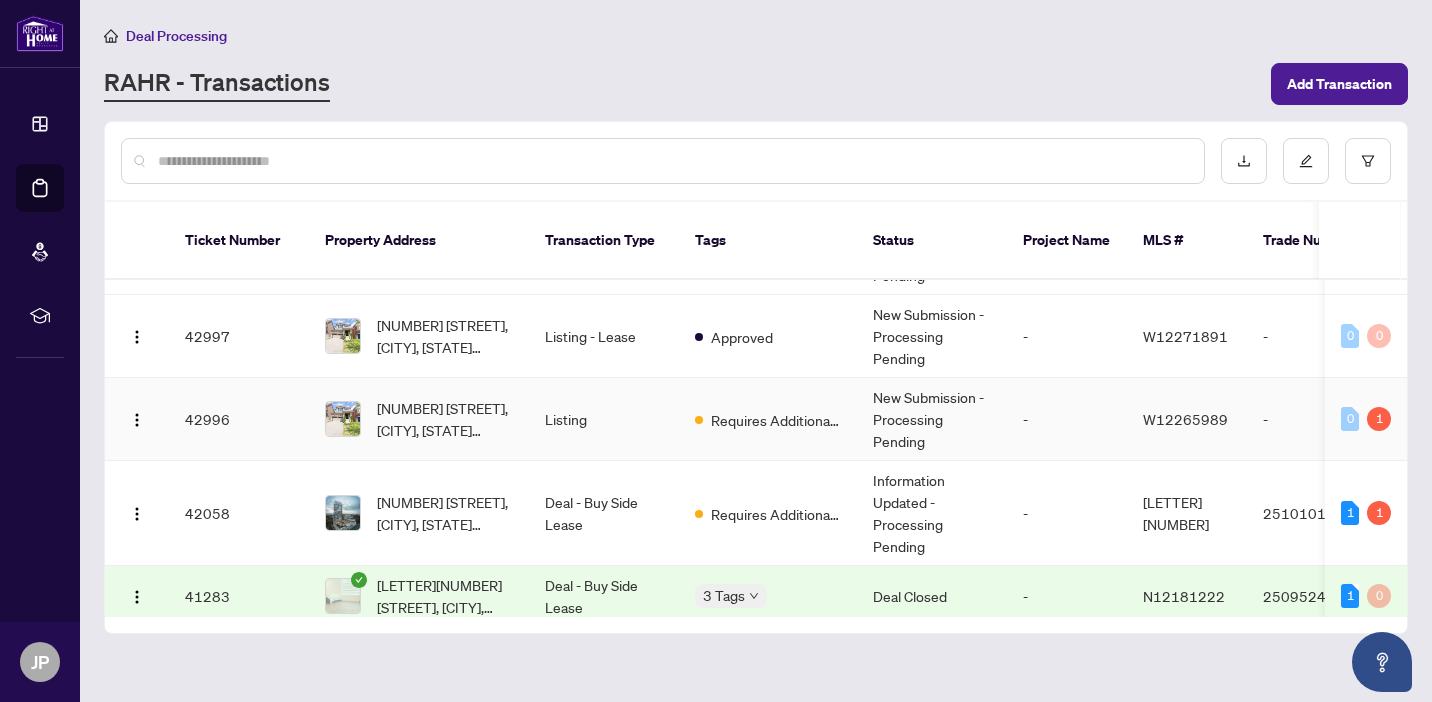 scroll, scrollTop: 287, scrollLeft: 0, axis: vertical 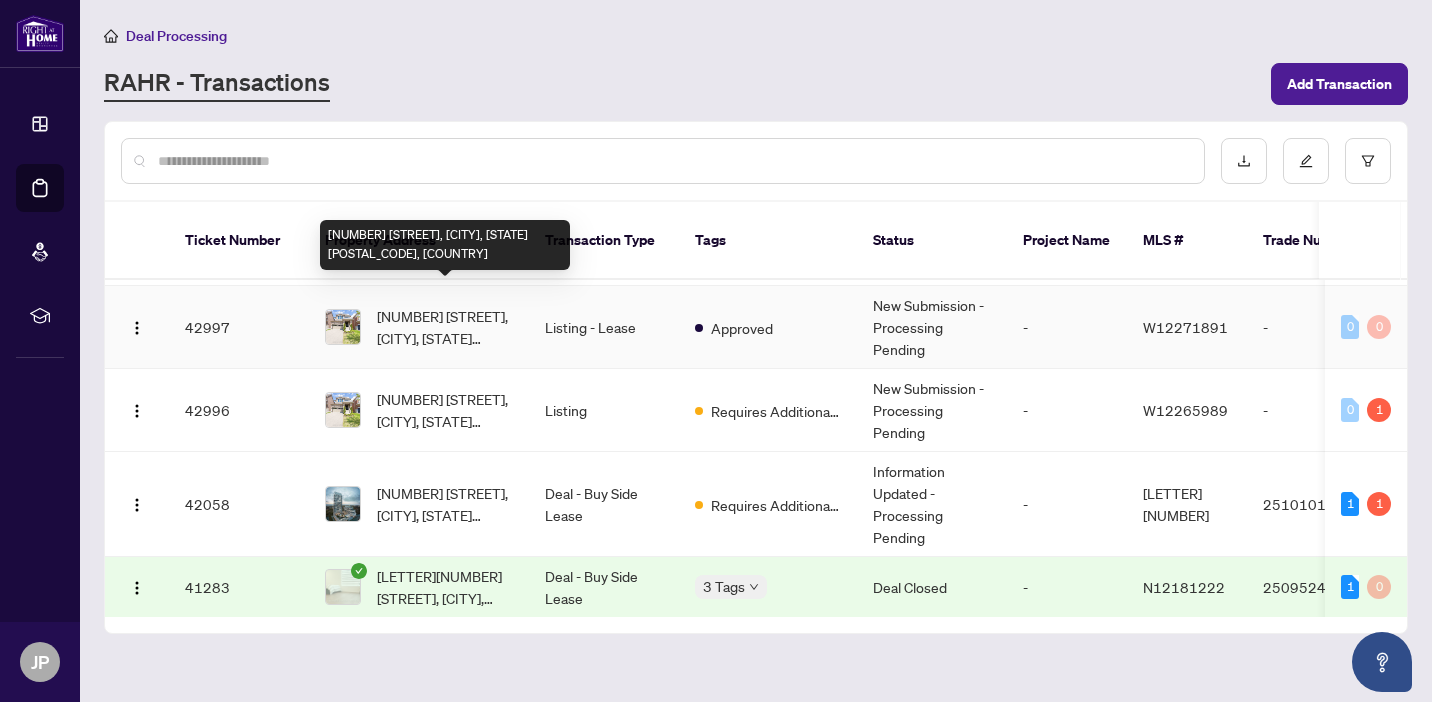 click on "[NUMBER] [STREET], [CITY], [STATE] [POSTAL_CODE], [COUNTRY]" at bounding box center [445, 327] 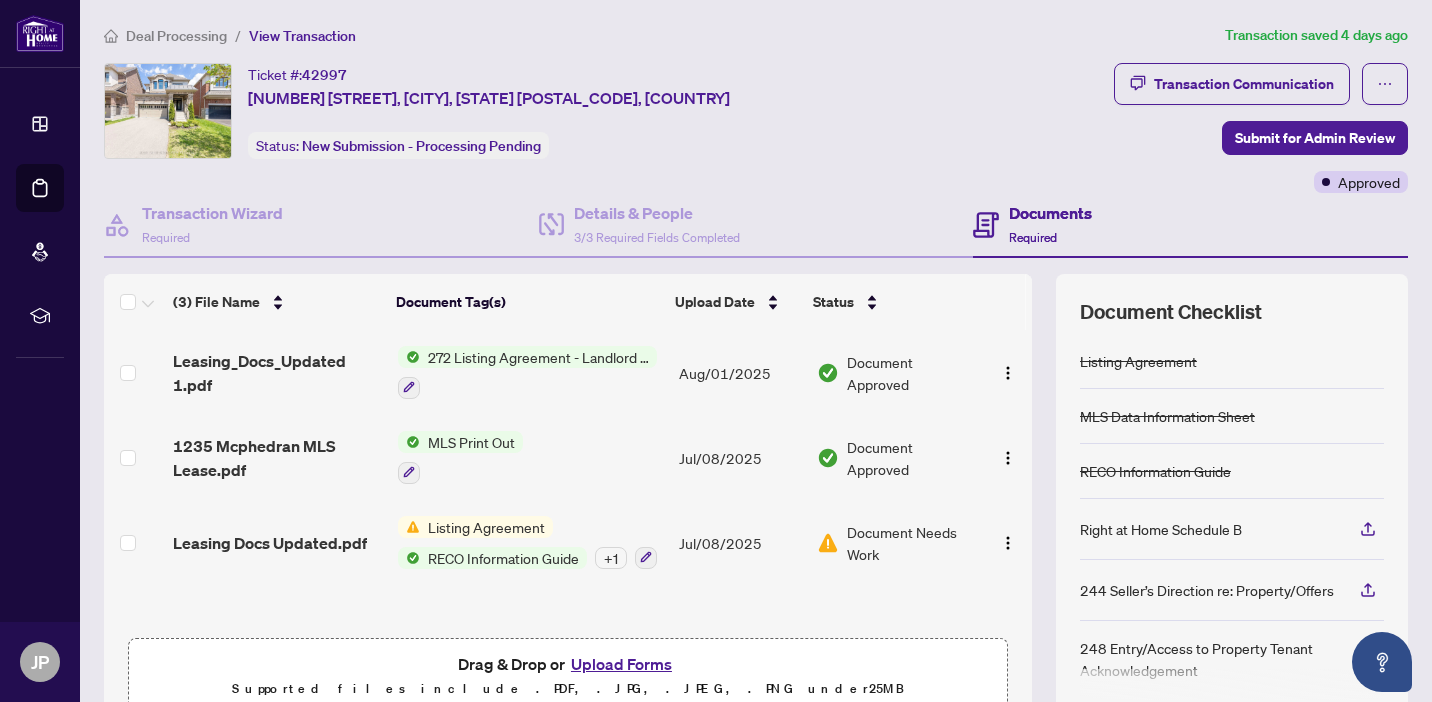 scroll, scrollTop: 1, scrollLeft: 0, axis: vertical 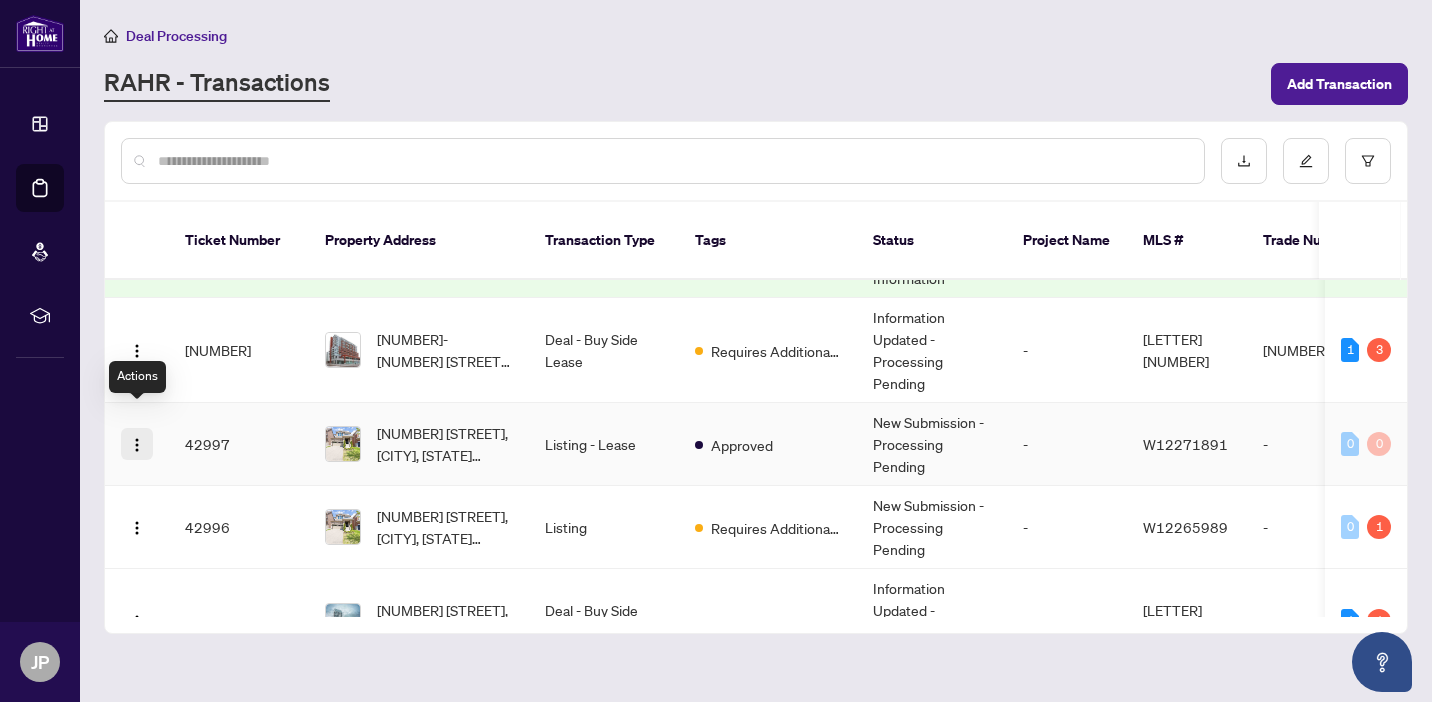 click at bounding box center (137, 445) 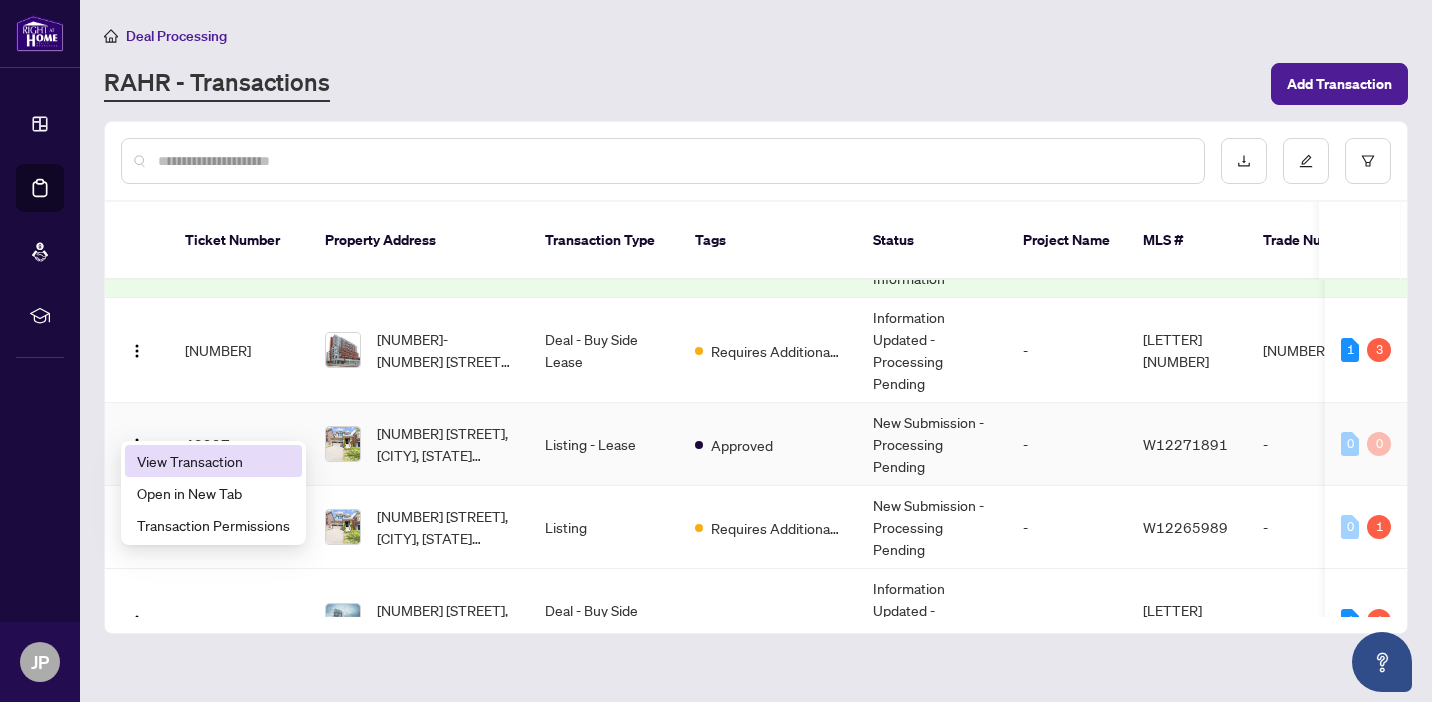 click on "View Transaction" at bounding box center (213, 461) 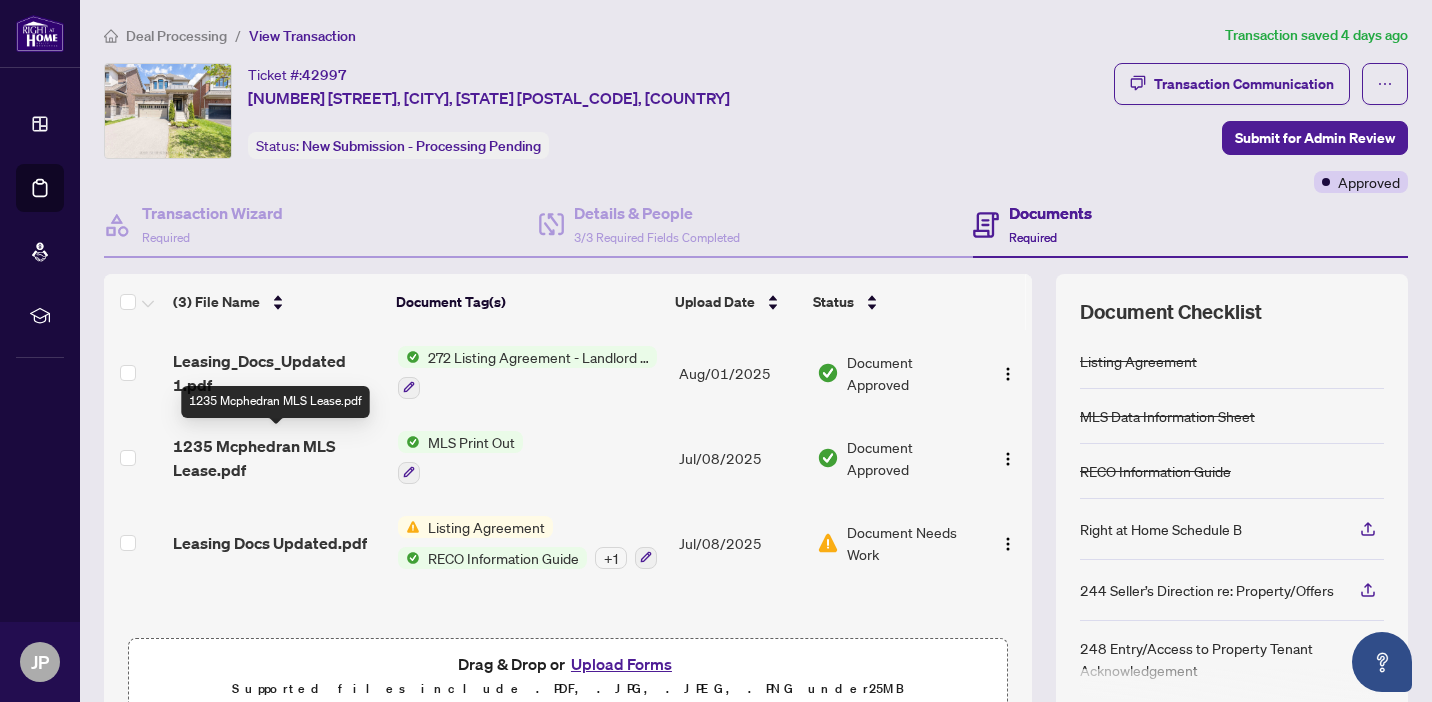 scroll, scrollTop: 1, scrollLeft: 0, axis: vertical 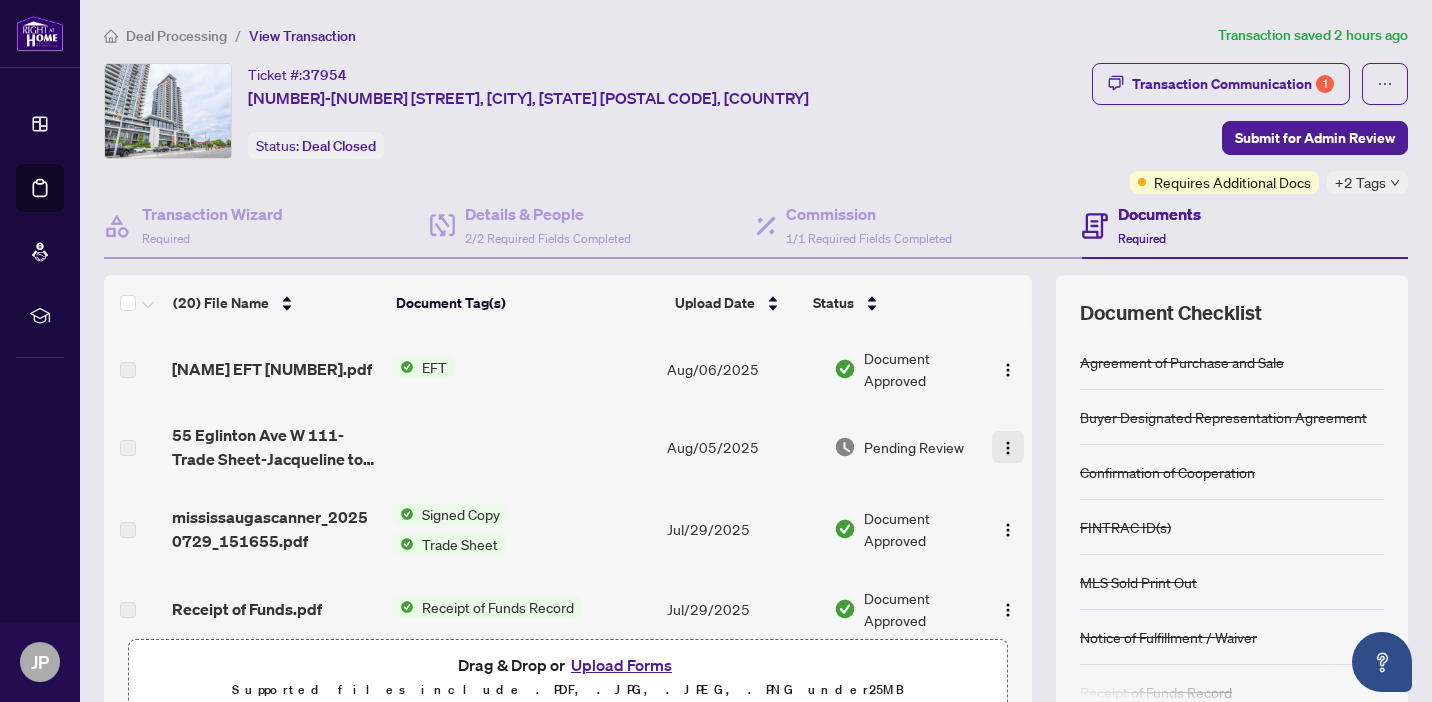 click at bounding box center (1008, 448) 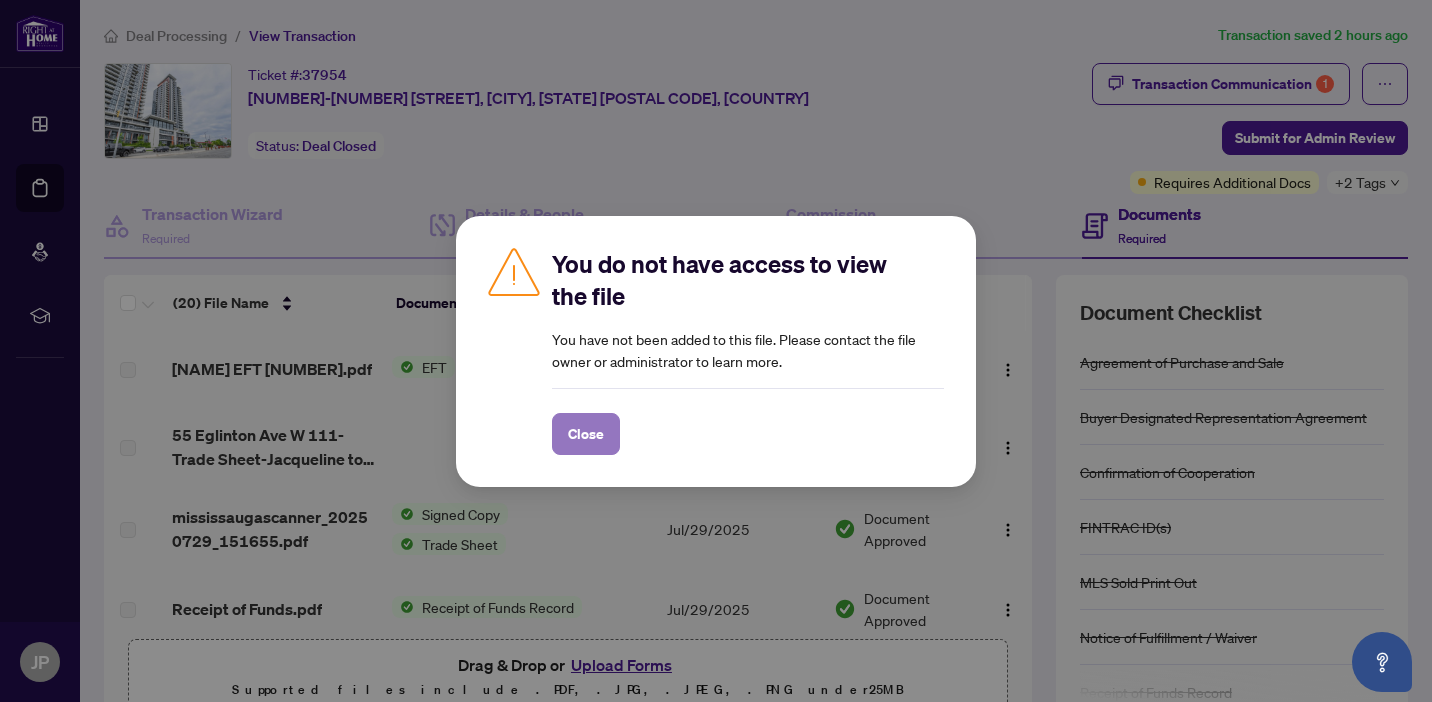click on "Close" at bounding box center [586, 434] 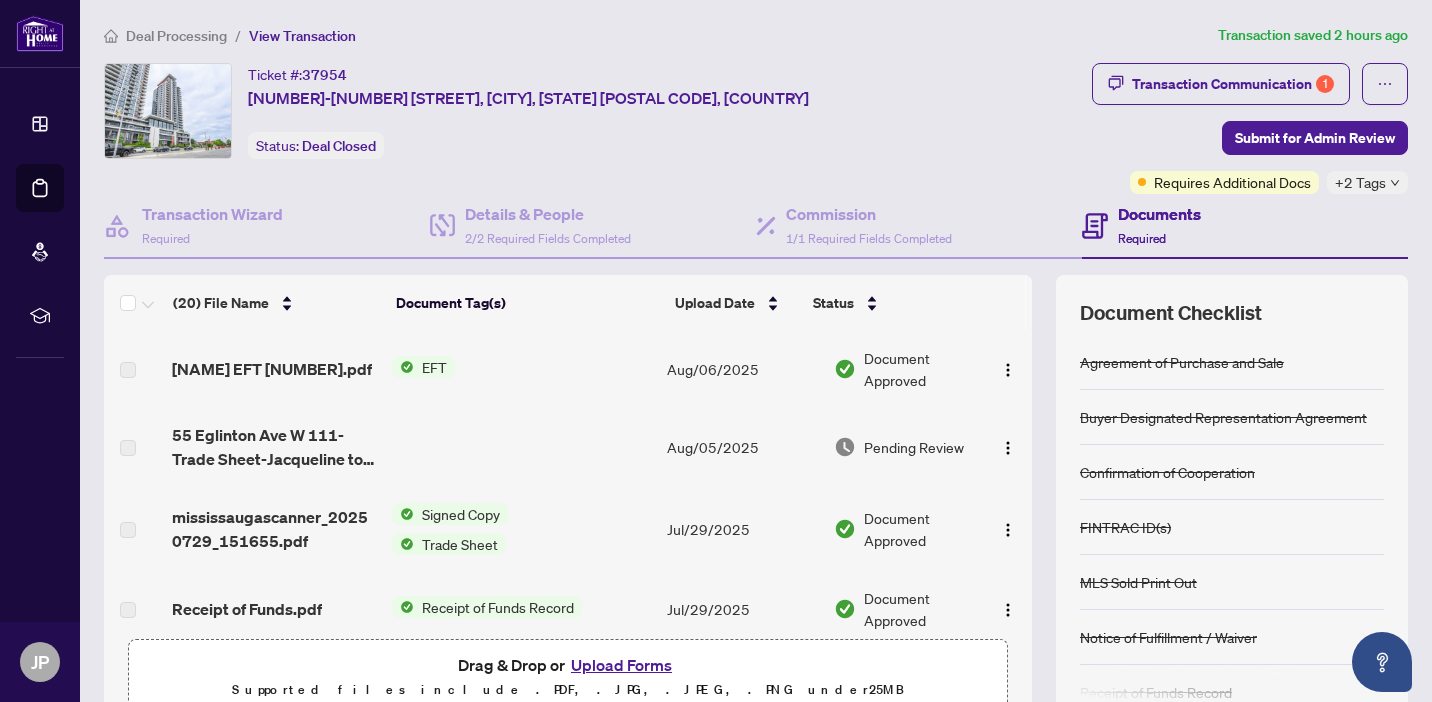 click on "Deal Processing" at bounding box center (176, 36) 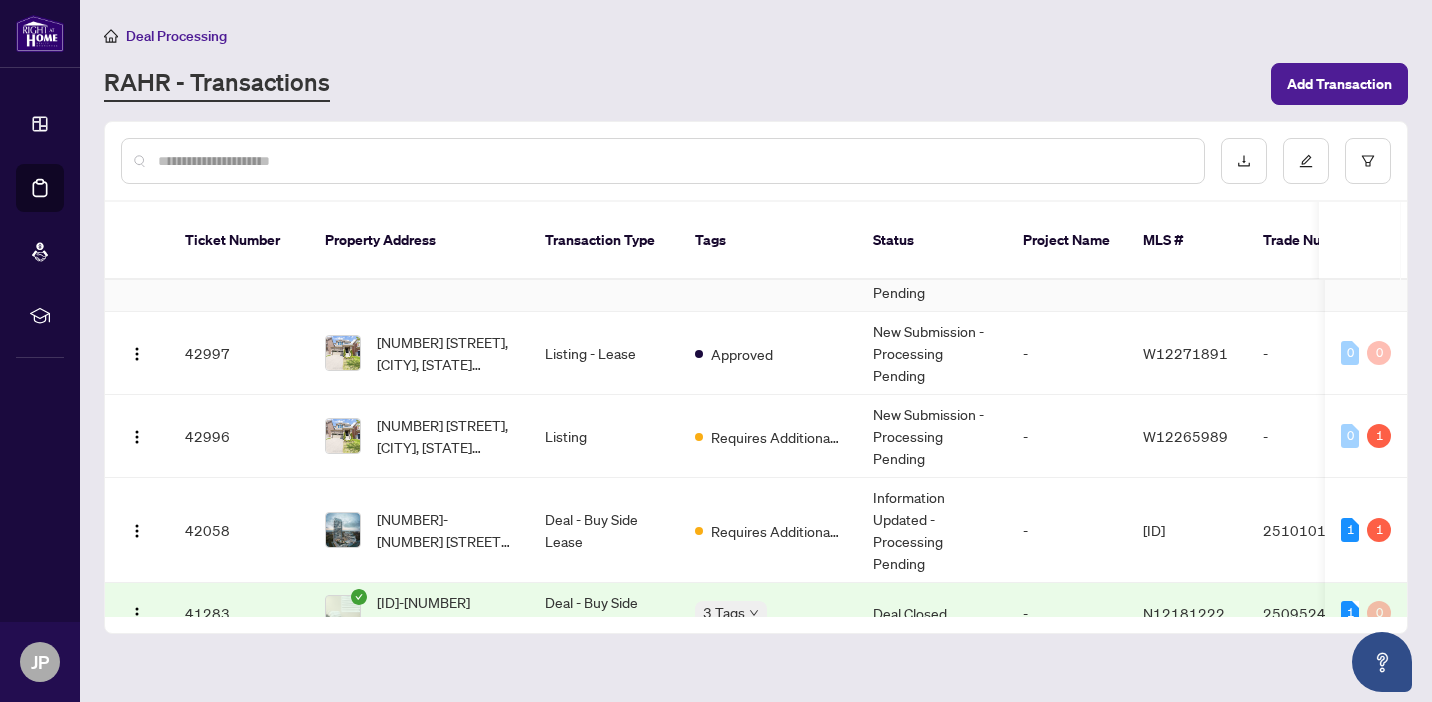 scroll, scrollTop: 259, scrollLeft: 0, axis: vertical 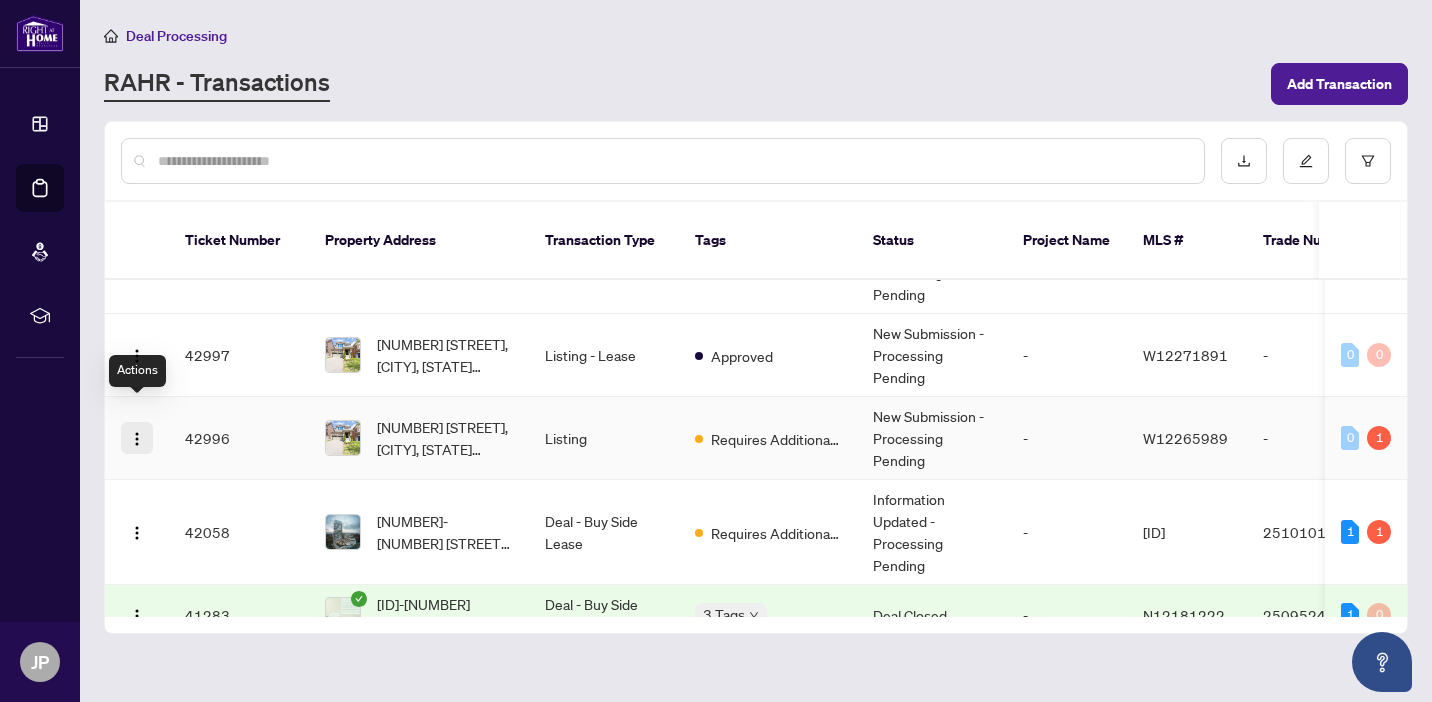 click at bounding box center (137, 439) 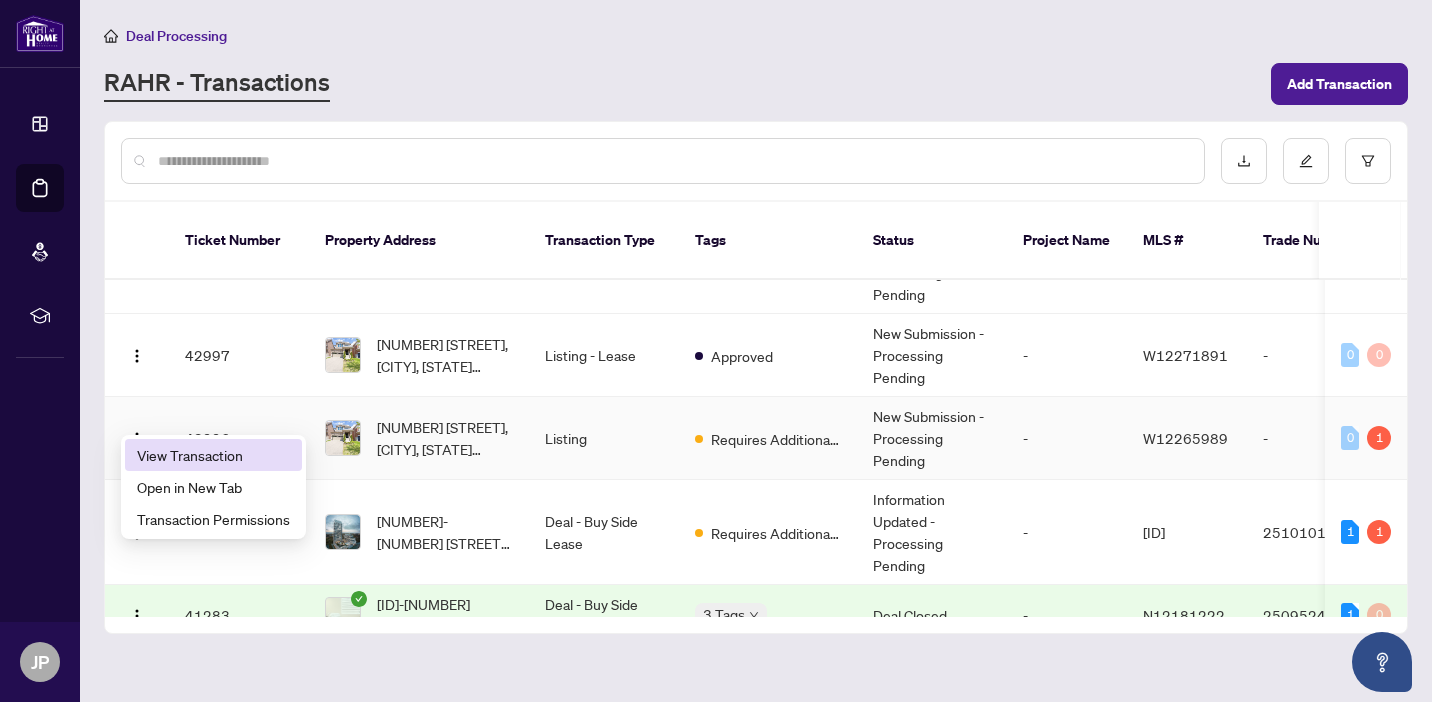 click on "View Transaction" at bounding box center [213, 455] 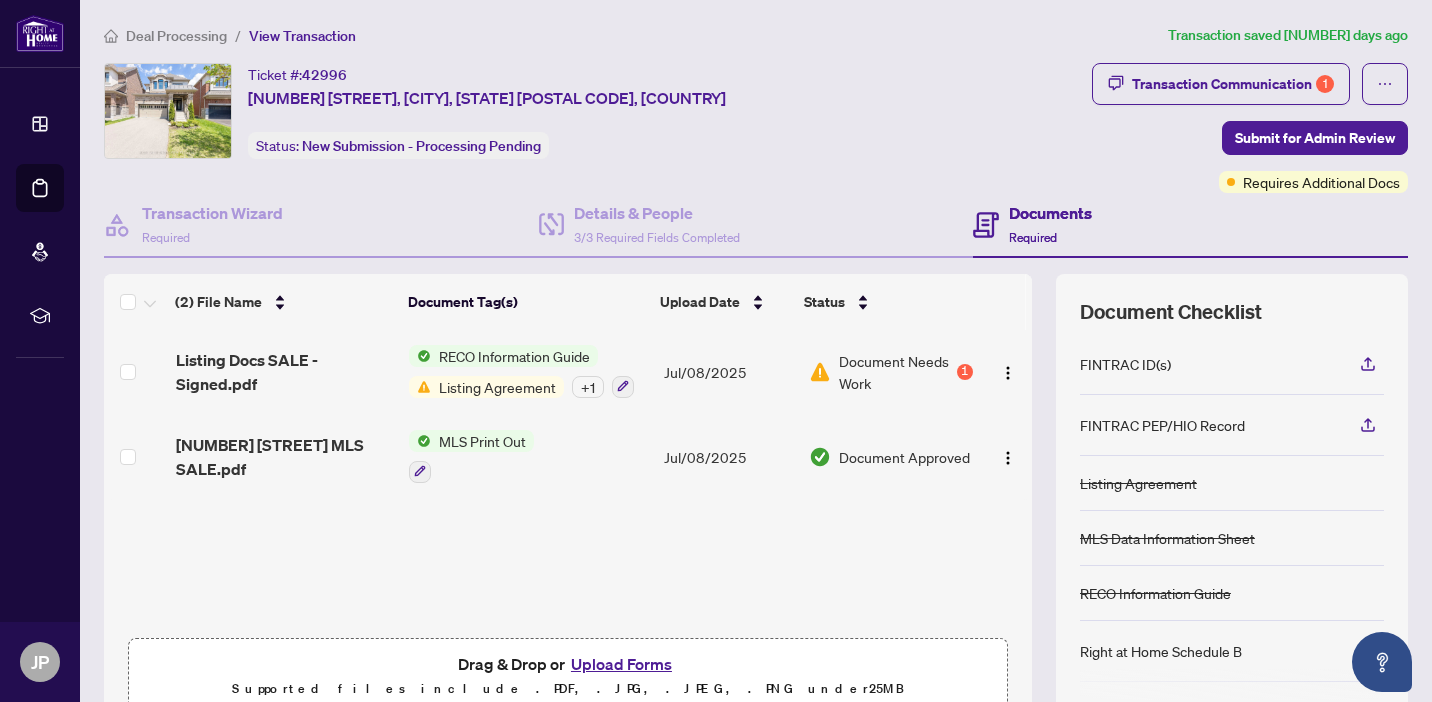 scroll, scrollTop: 0, scrollLeft: 0, axis: both 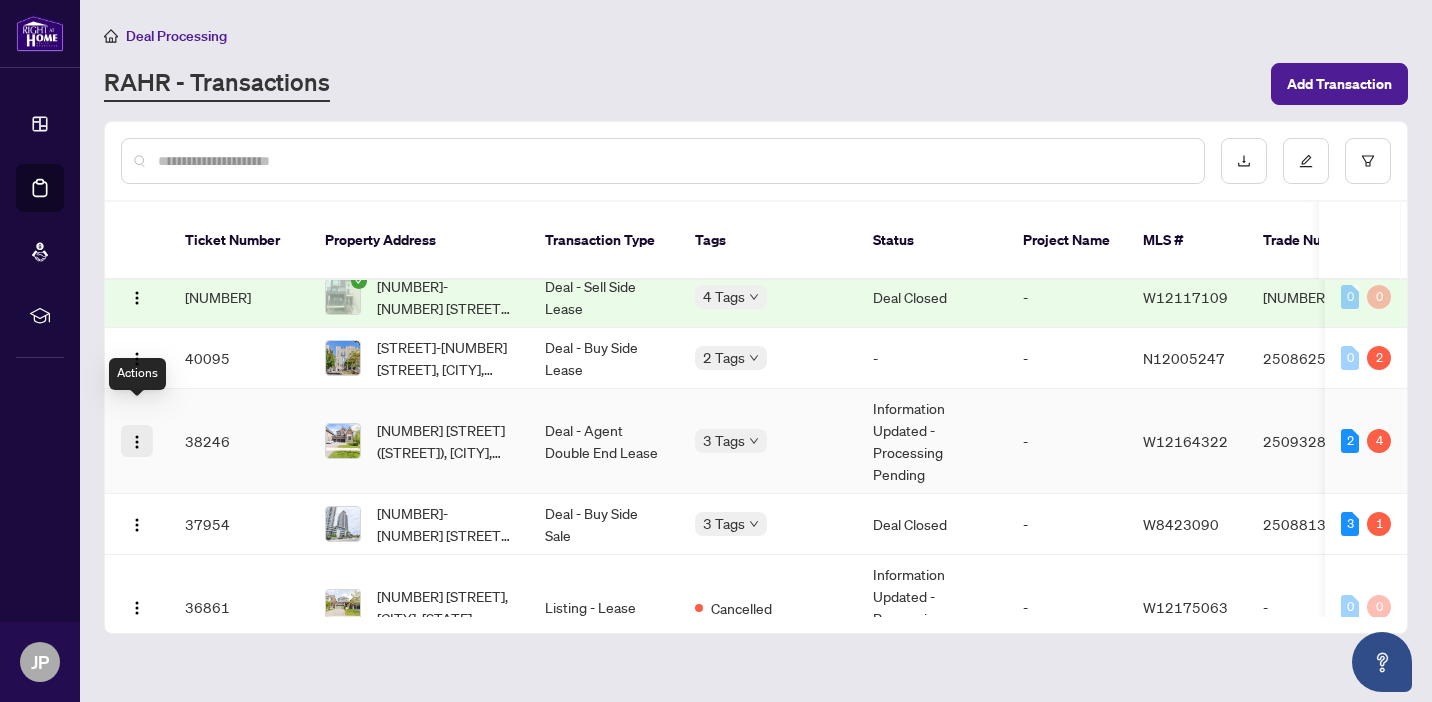 click at bounding box center [137, 442] 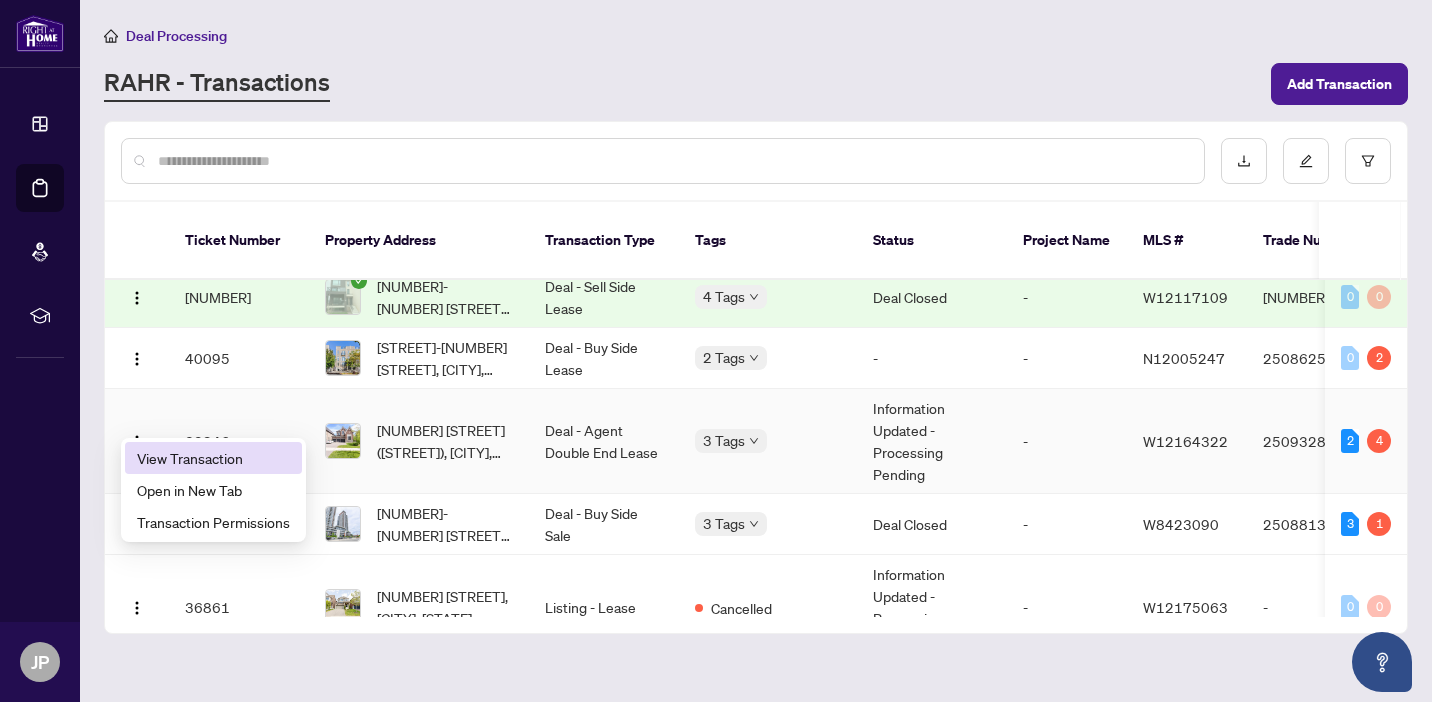 click on "View Transaction" at bounding box center [213, 458] 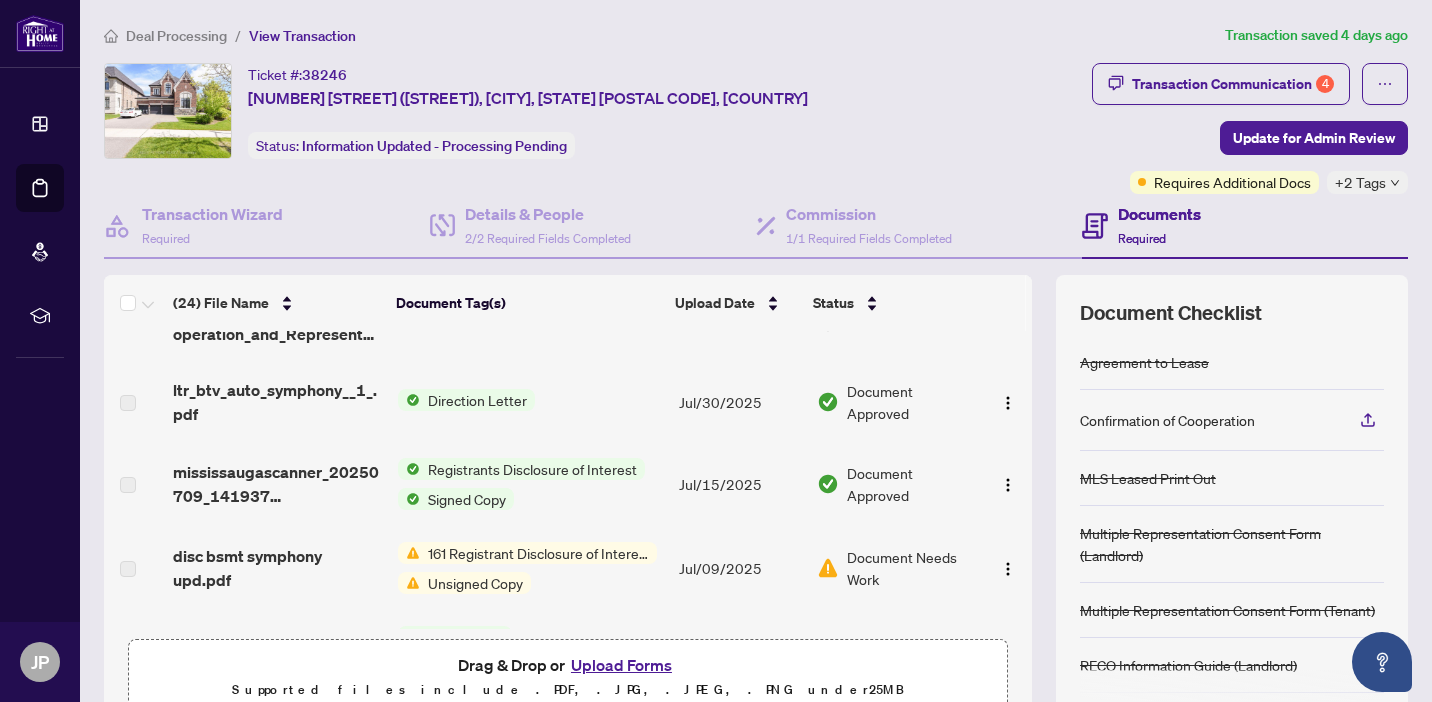 scroll, scrollTop: 116, scrollLeft: 0, axis: vertical 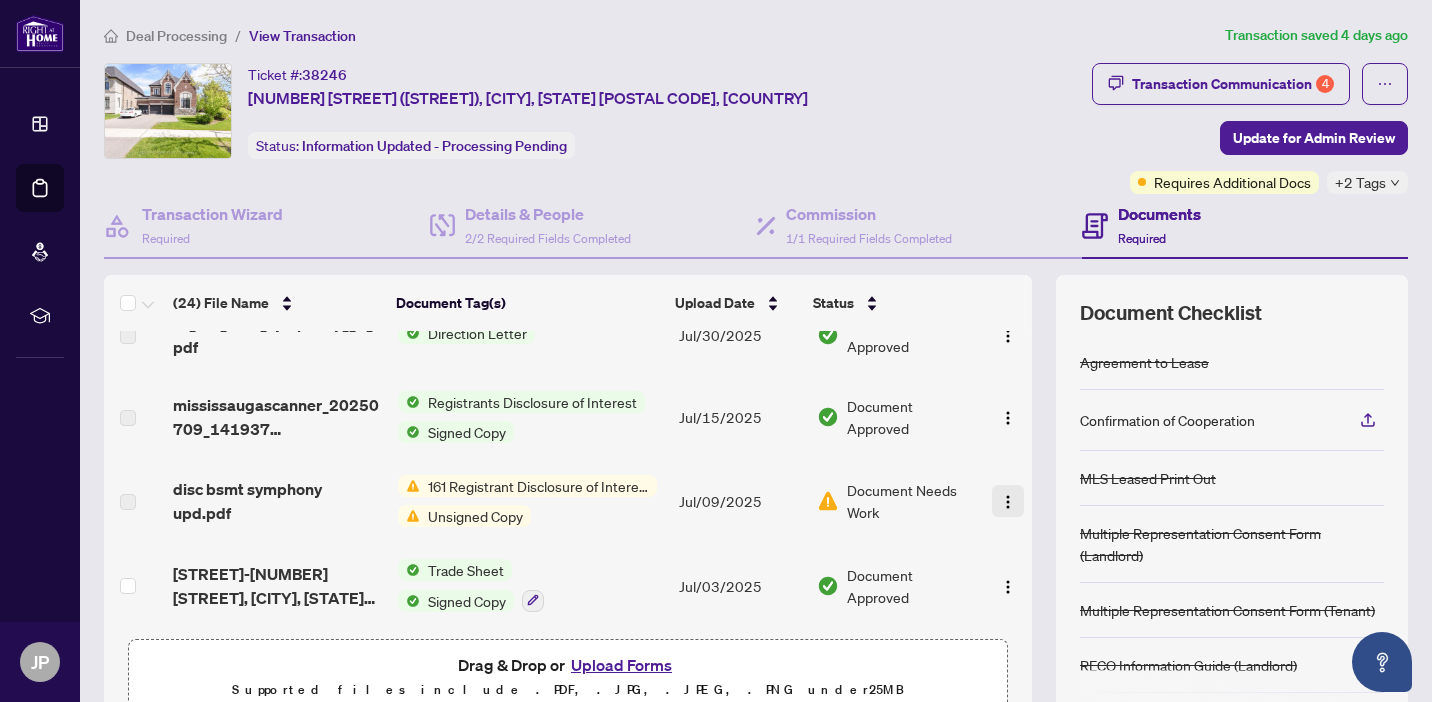 click at bounding box center (1008, 502) 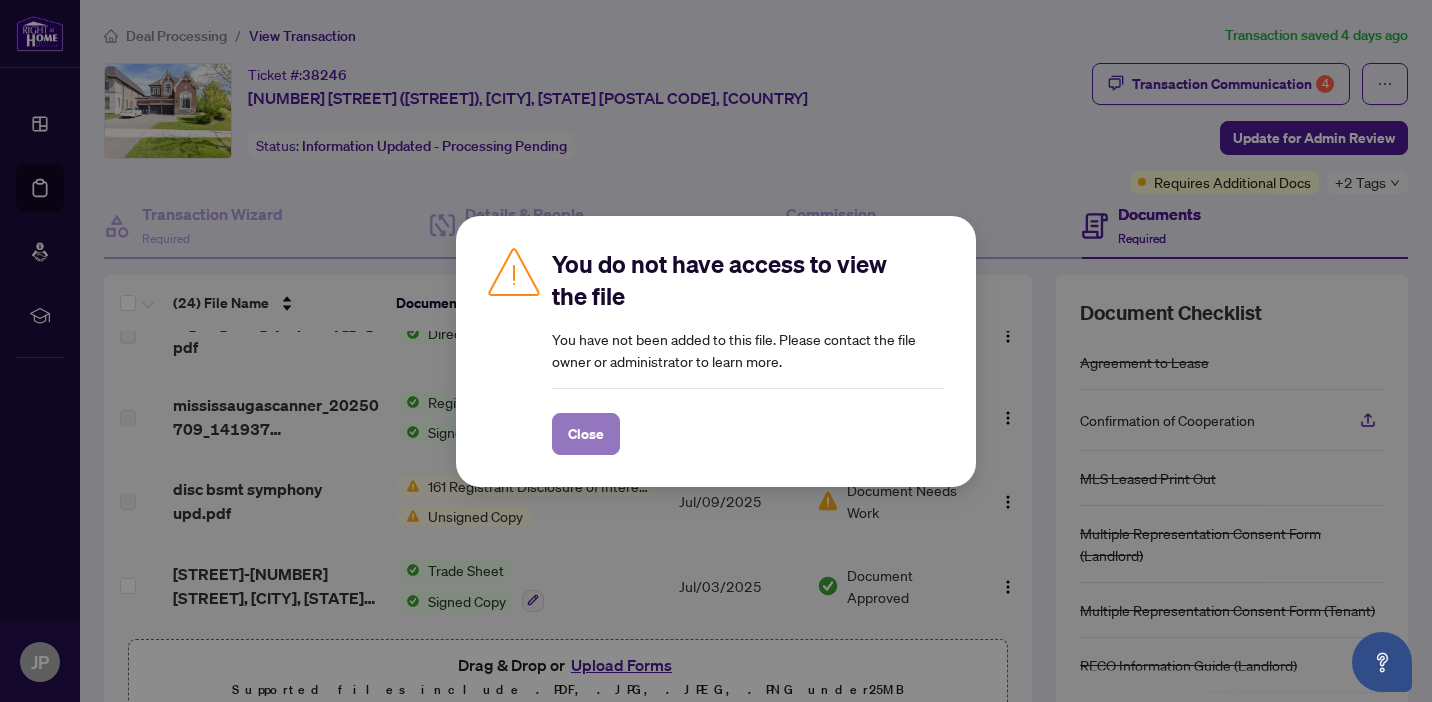 click on "Close" at bounding box center (586, 434) 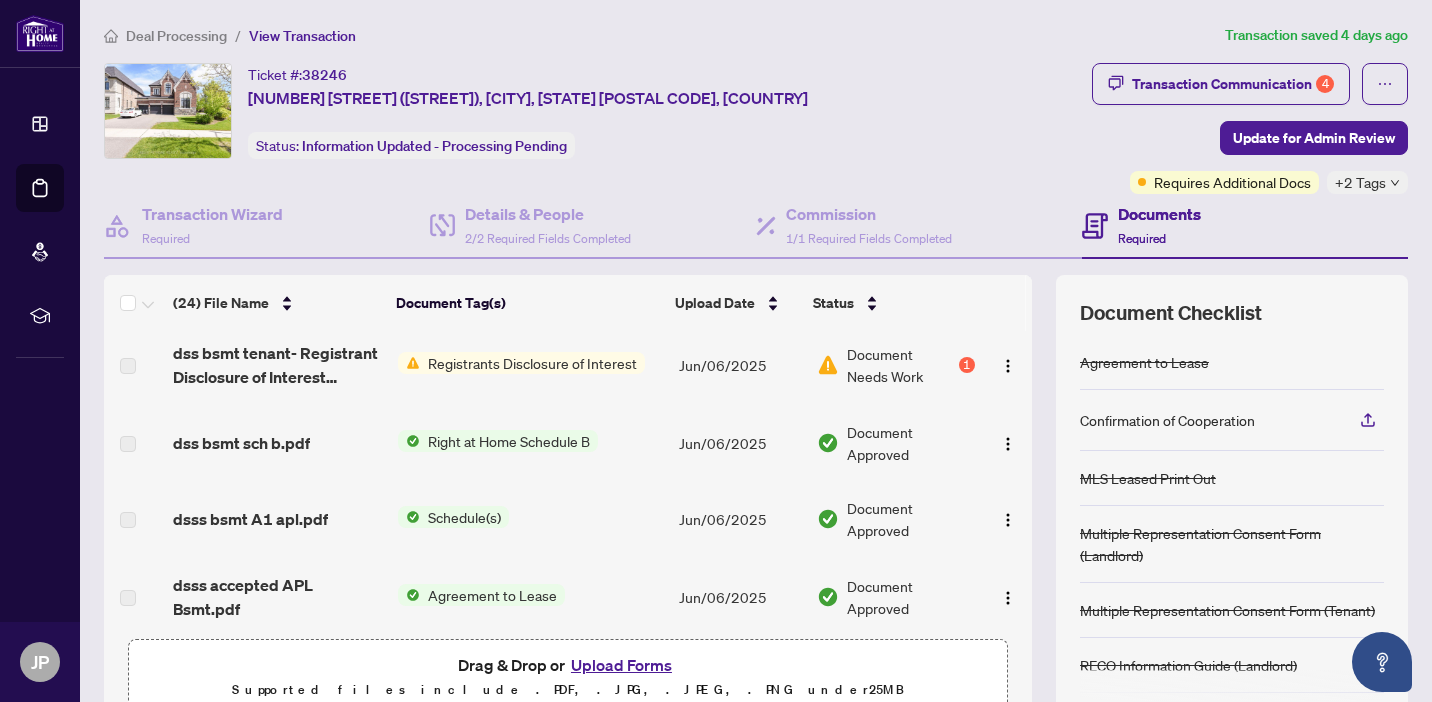 scroll, scrollTop: 1518, scrollLeft: 0, axis: vertical 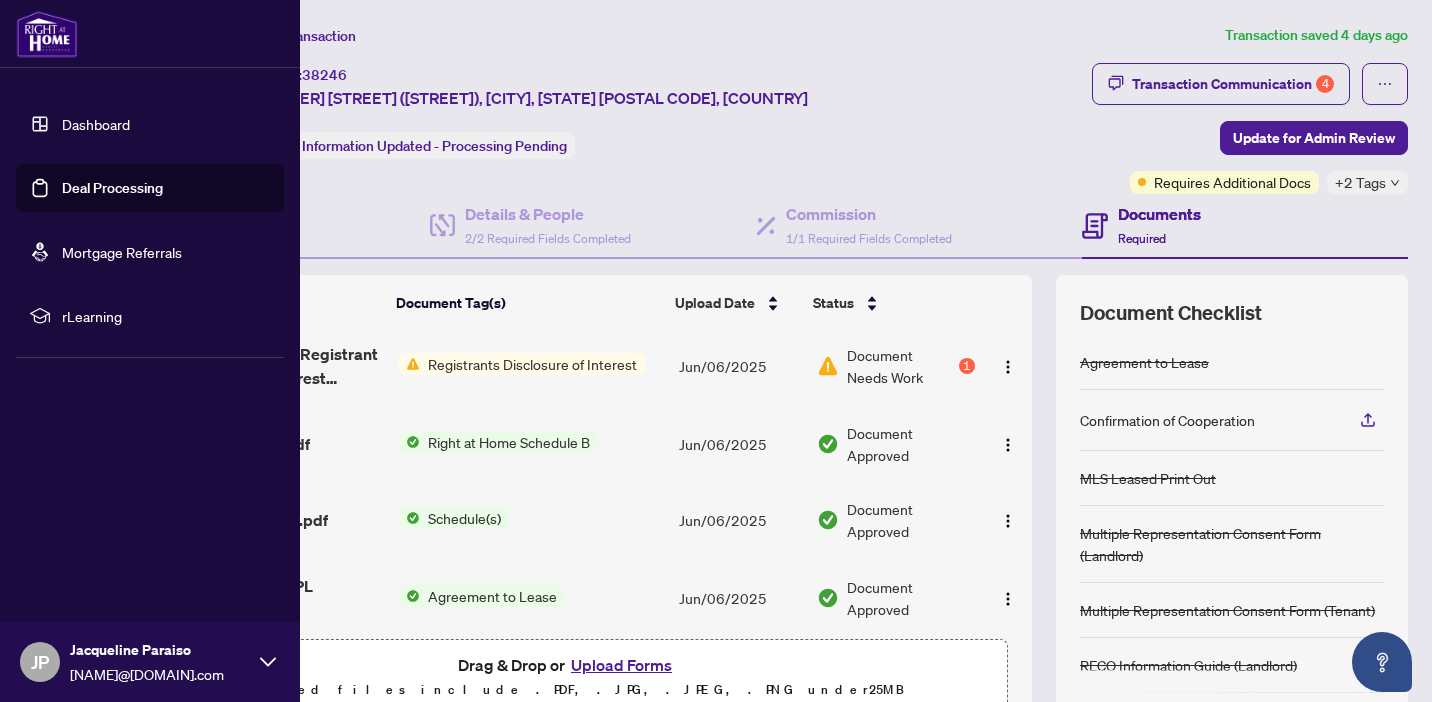 click on "Deal Processing" at bounding box center [112, 188] 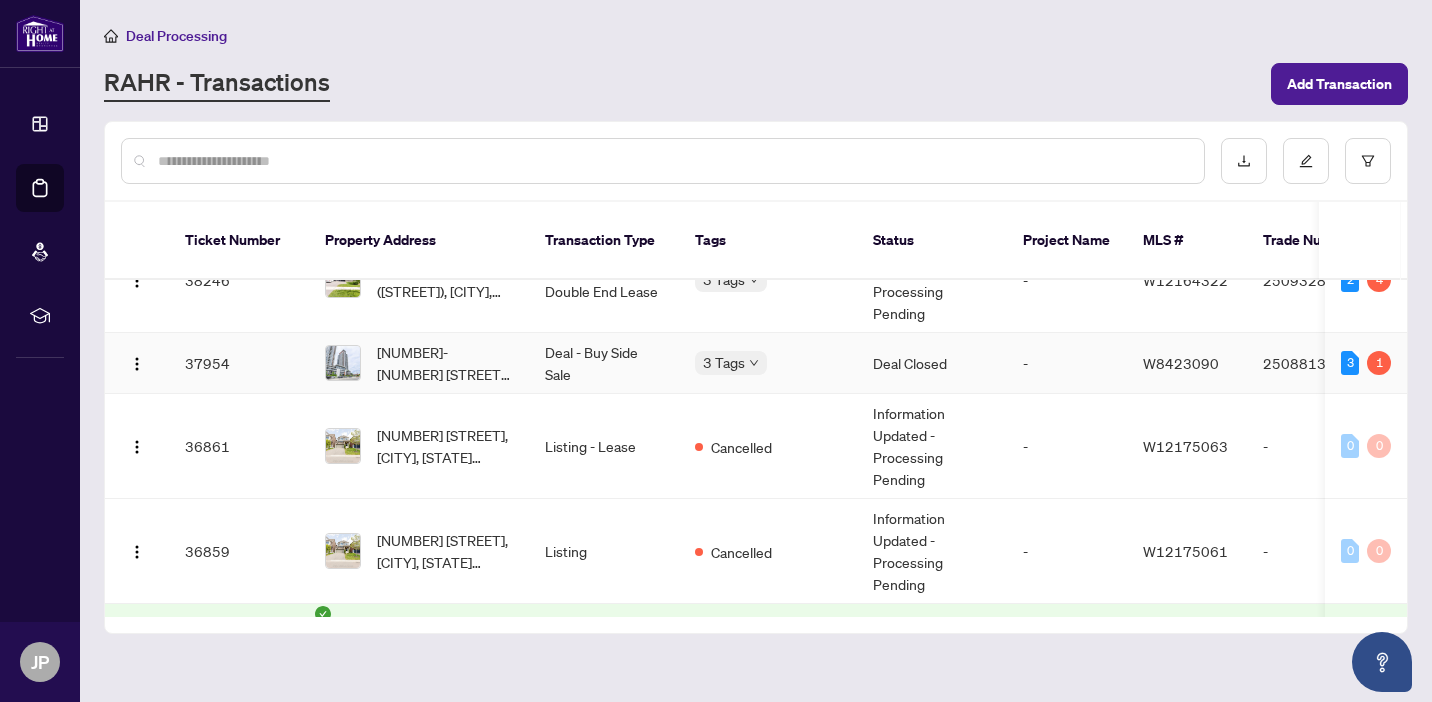scroll, scrollTop: 801, scrollLeft: 0, axis: vertical 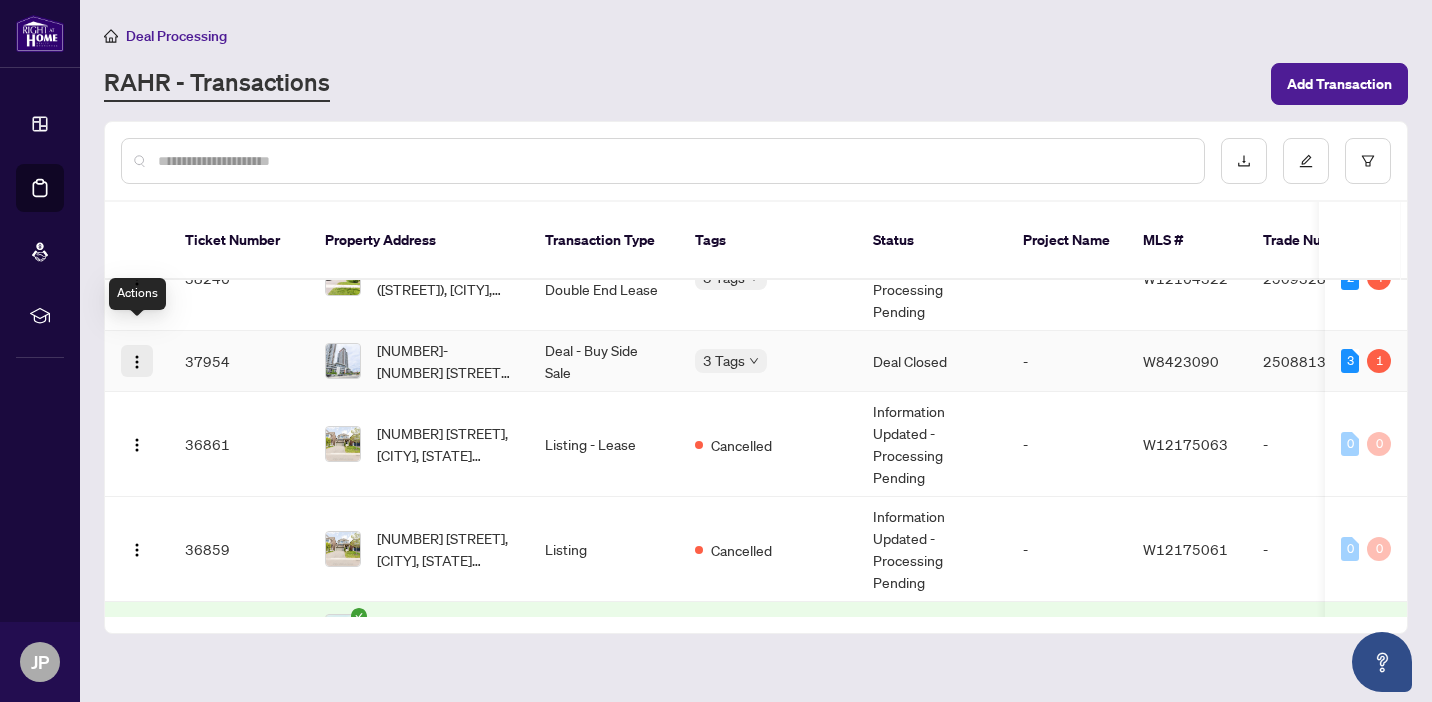 click at bounding box center (137, 362) 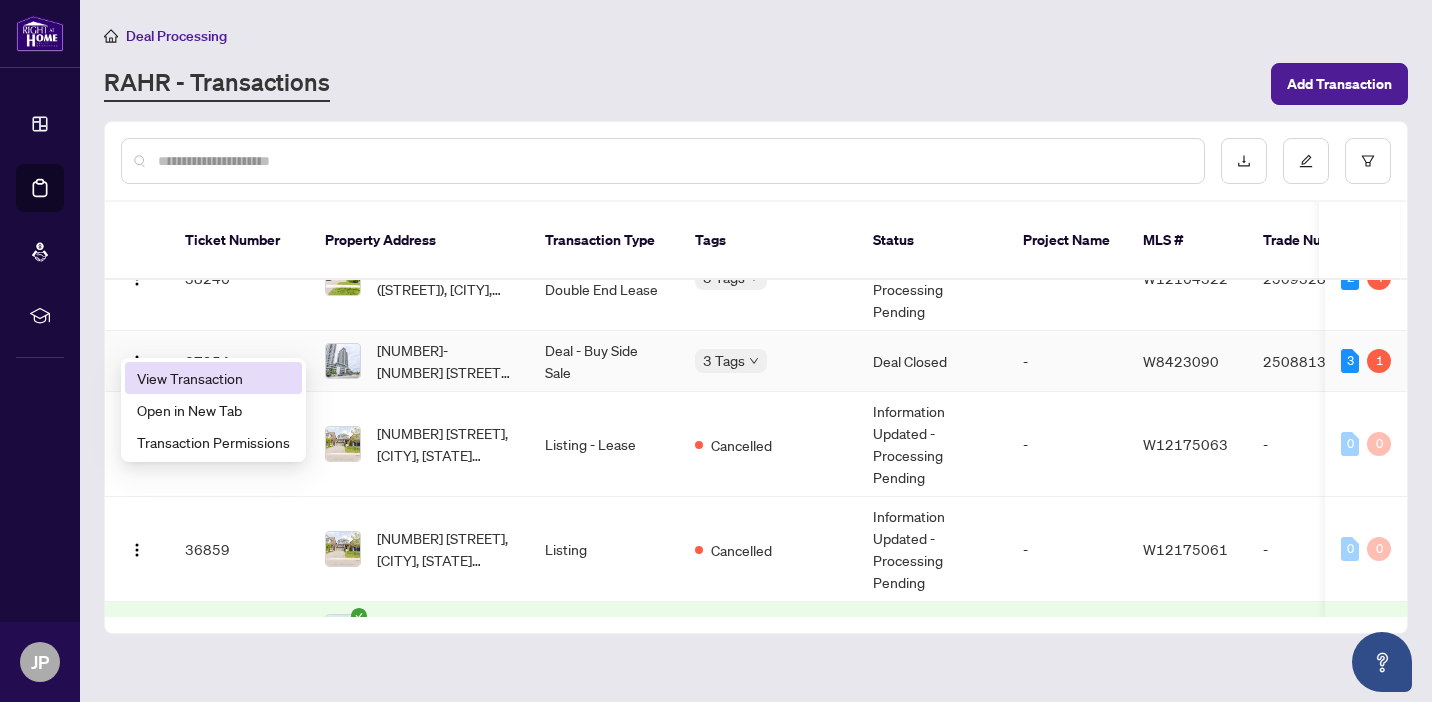 click on "View Transaction" at bounding box center [213, 378] 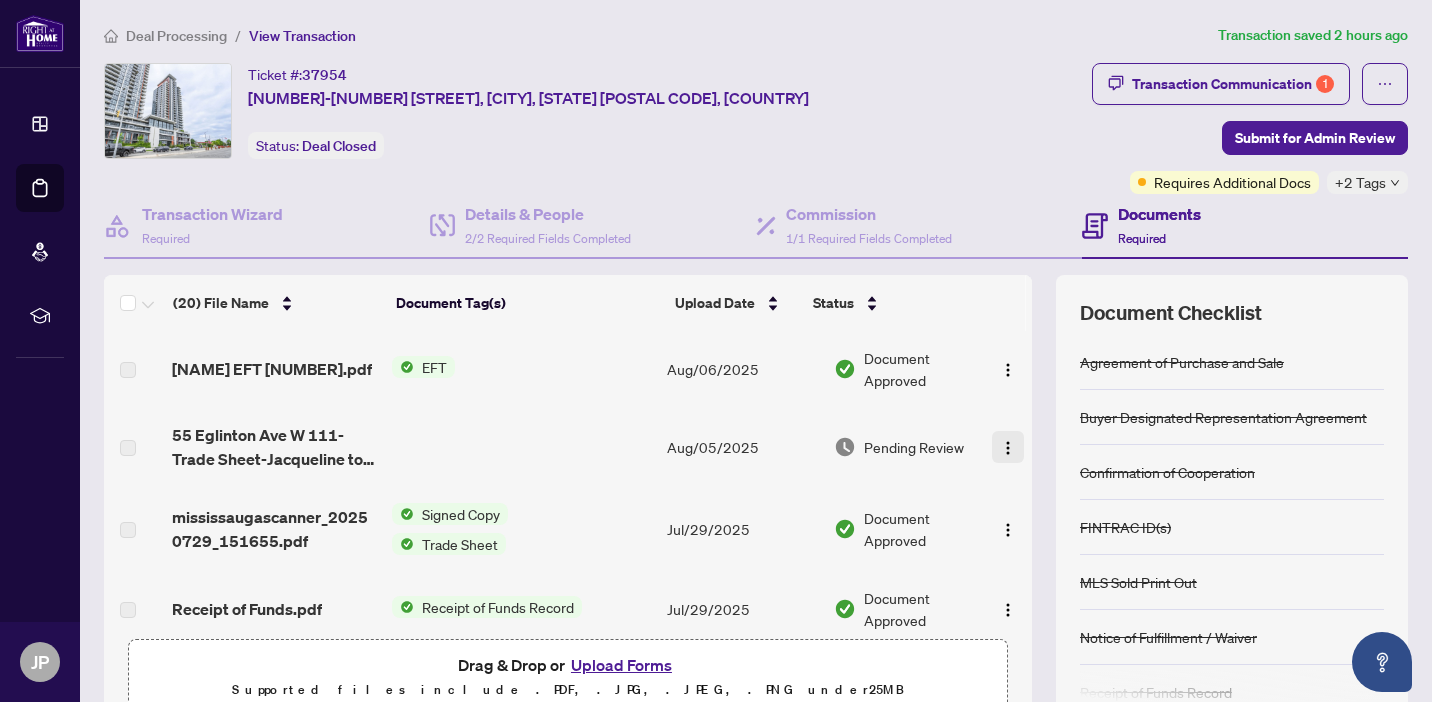 click at bounding box center [1008, 448] 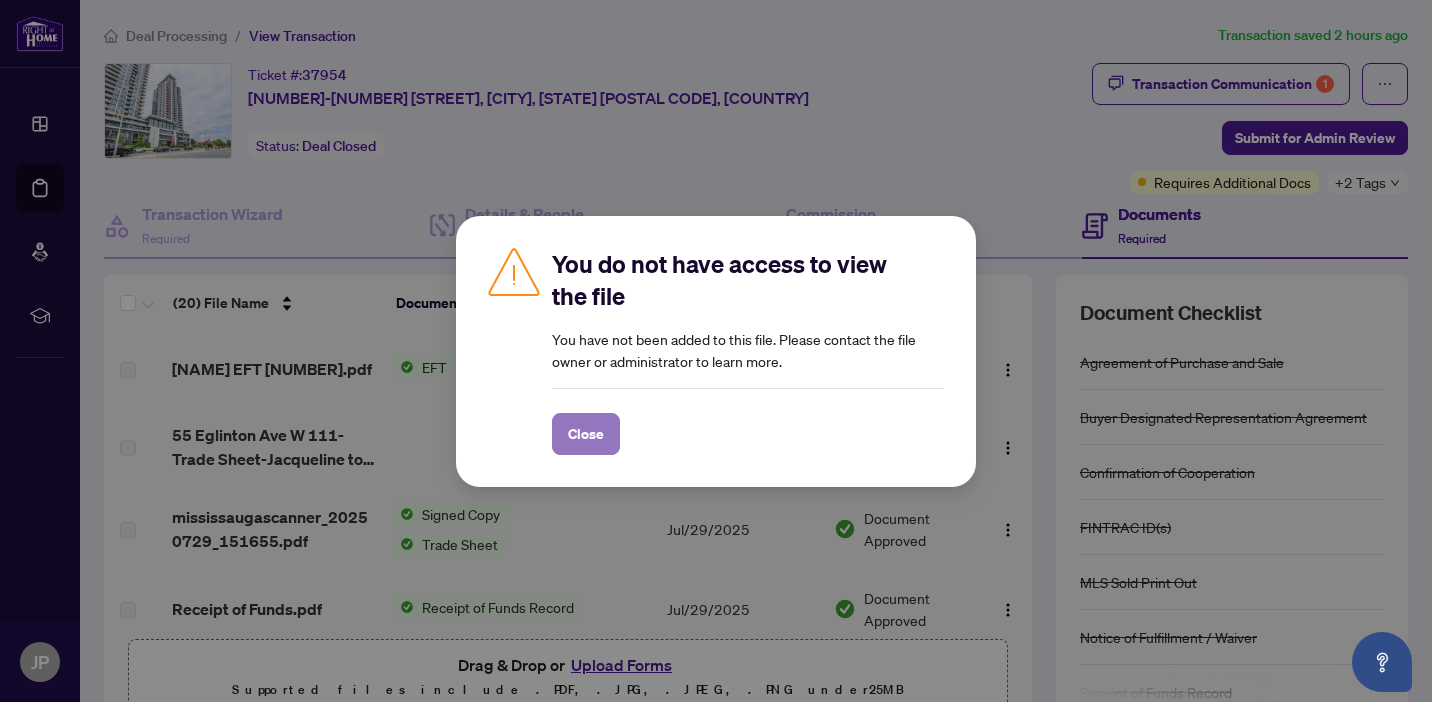 click on "Close" at bounding box center [586, 434] 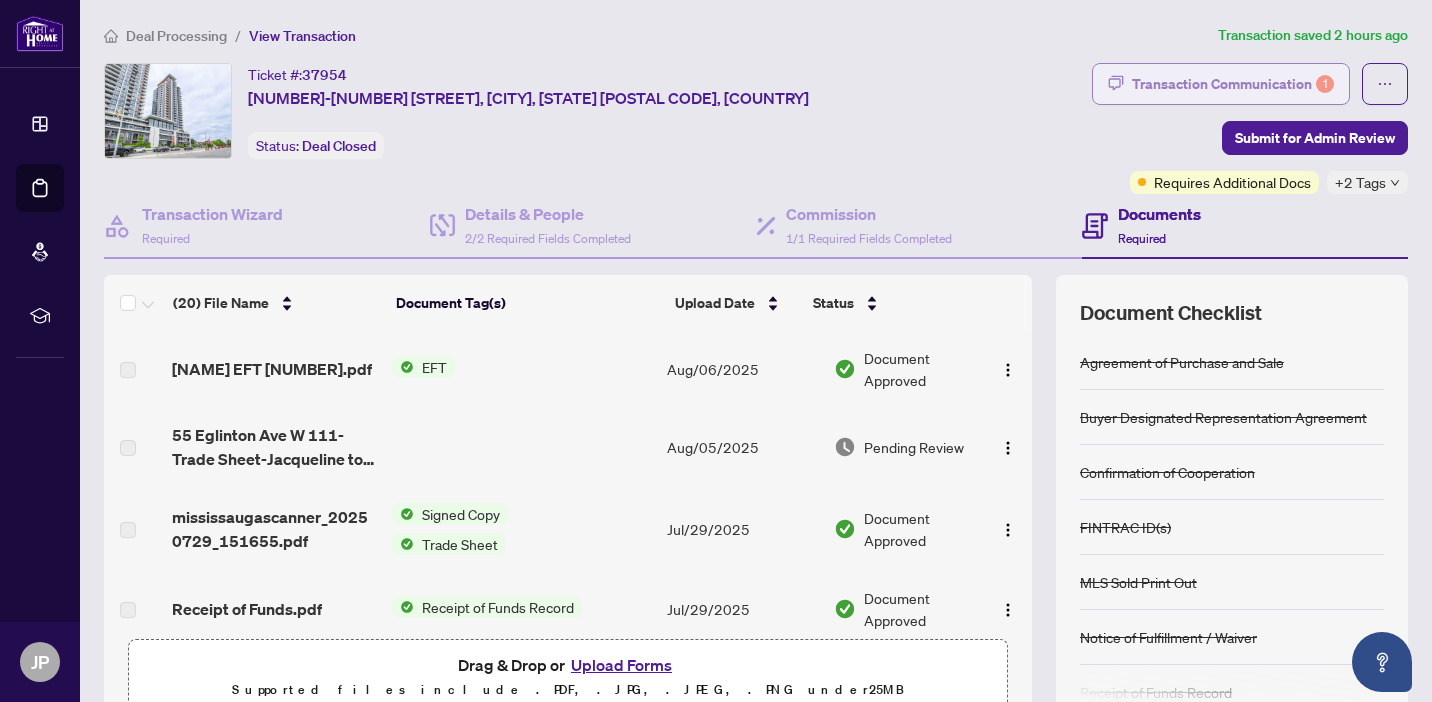 click on "Transaction Communication 1" at bounding box center (1233, 84) 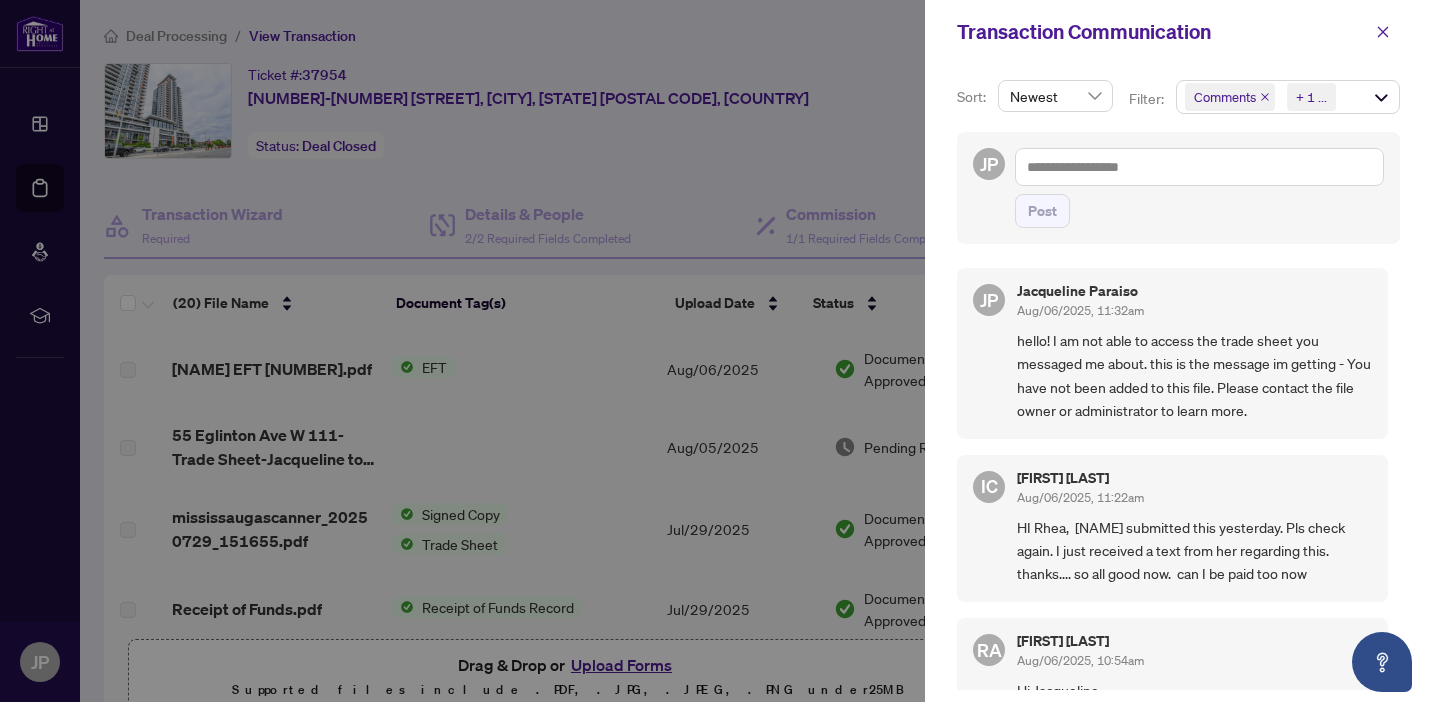 click on "Jacqueline Paraiso   Aug/06/2025, 11:32am" at bounding box center (1194, 302) 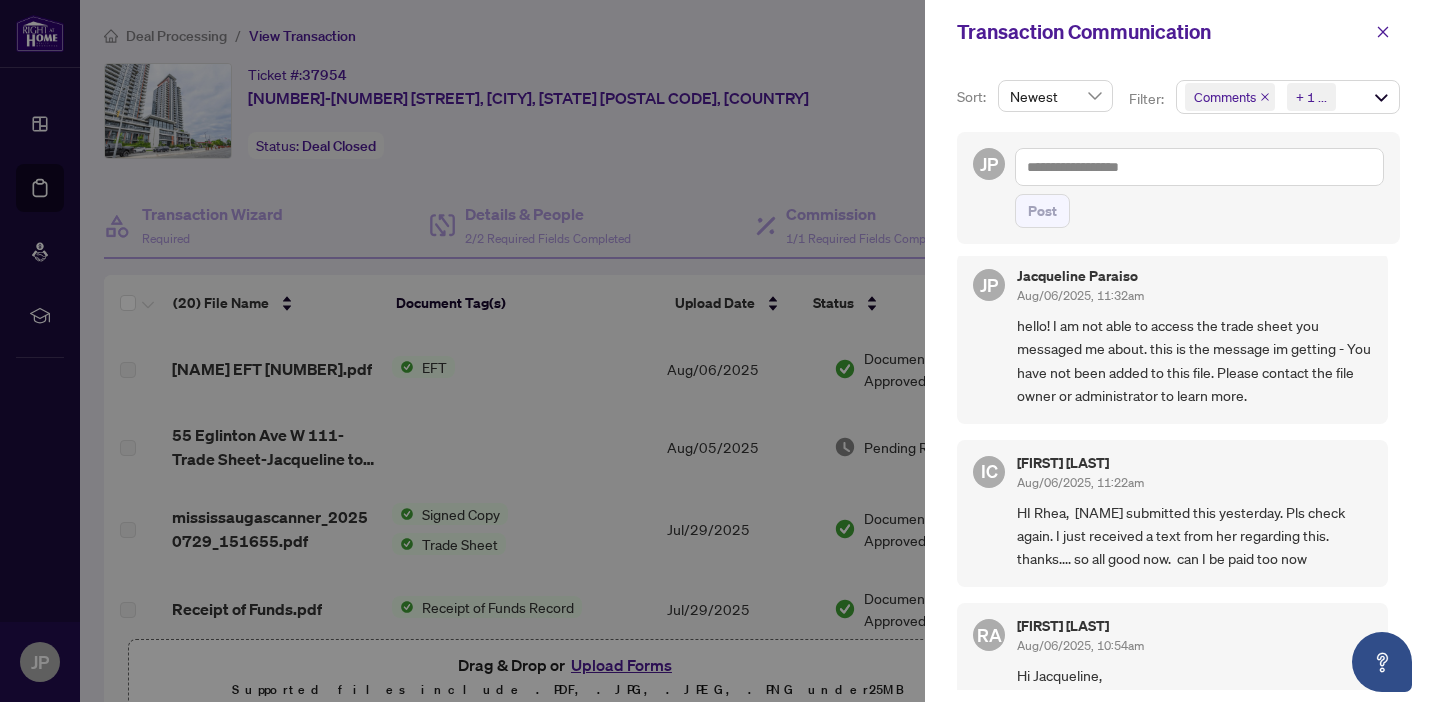 scroll, scrollTop: 0, scrollLeft: 0, axis: both 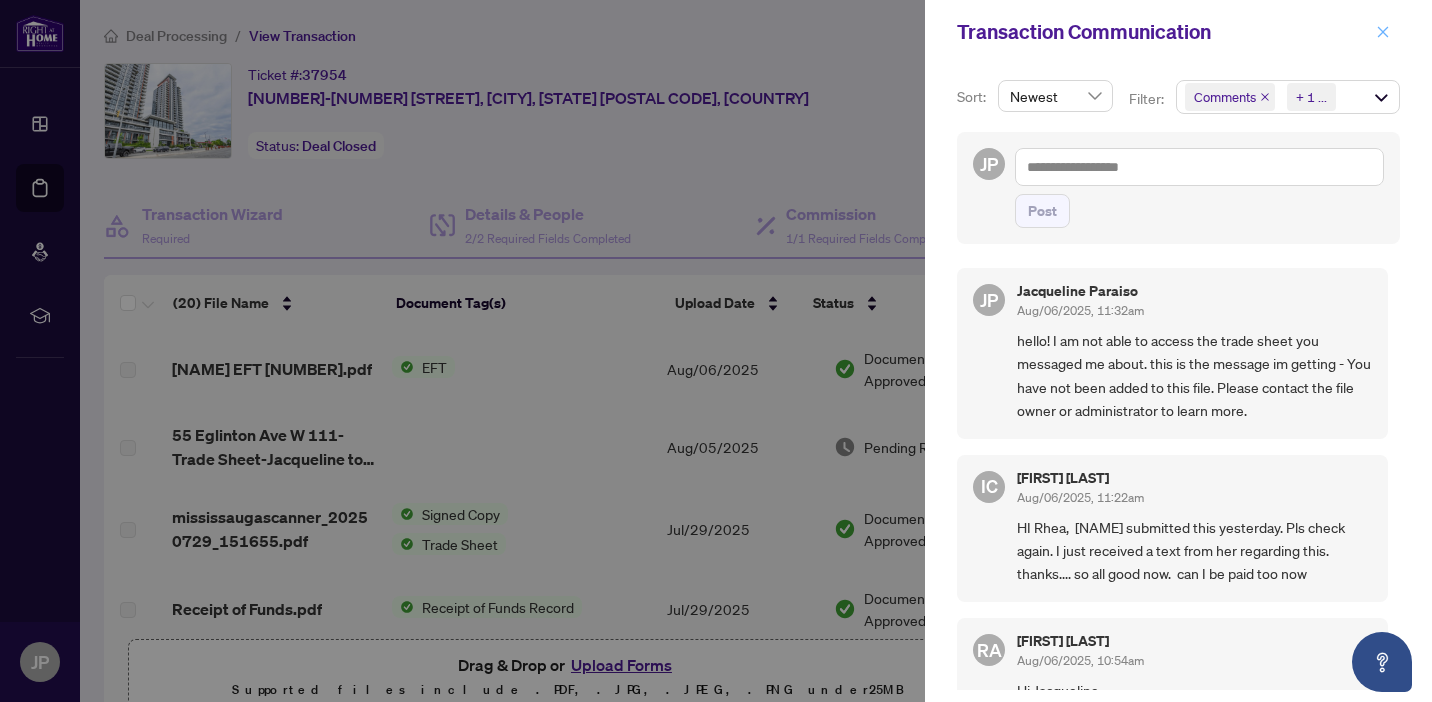 click 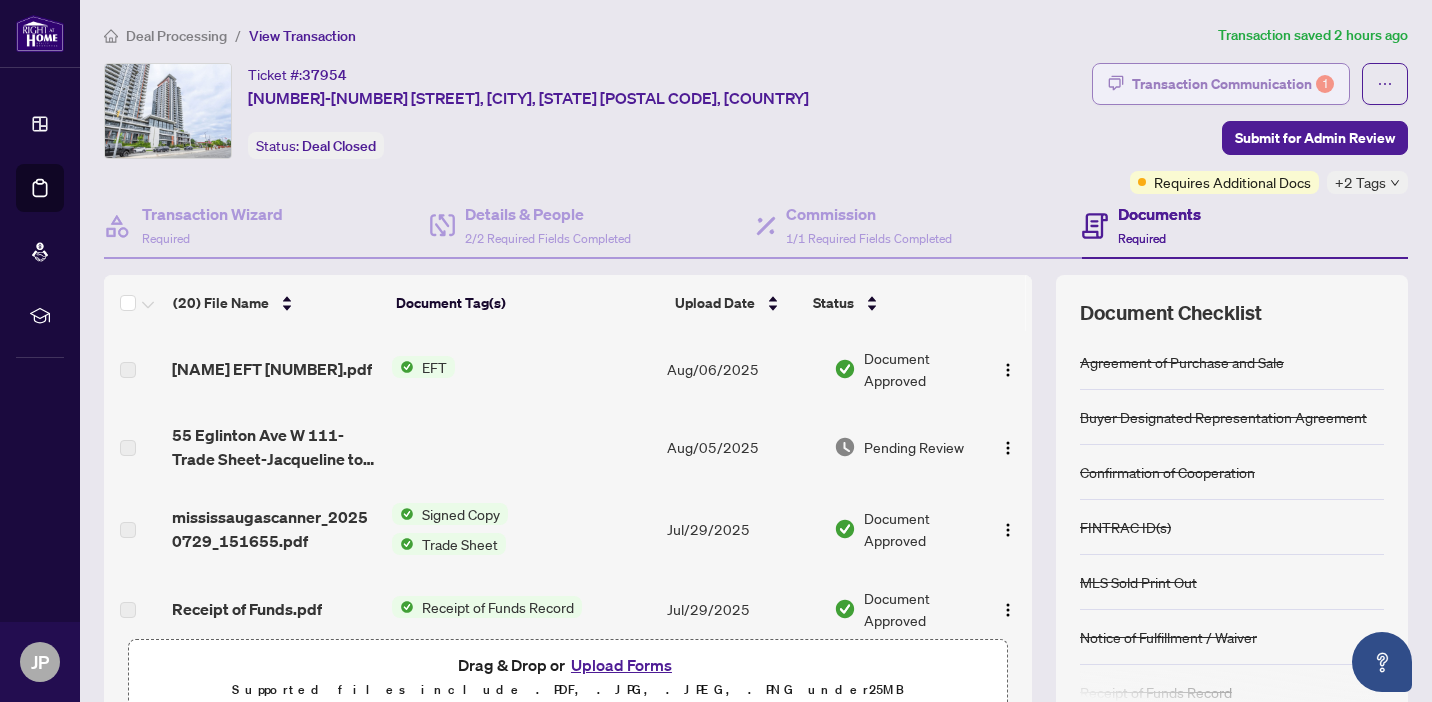 click on "Transaction Communication 1" at bounding box center (1233, 84) 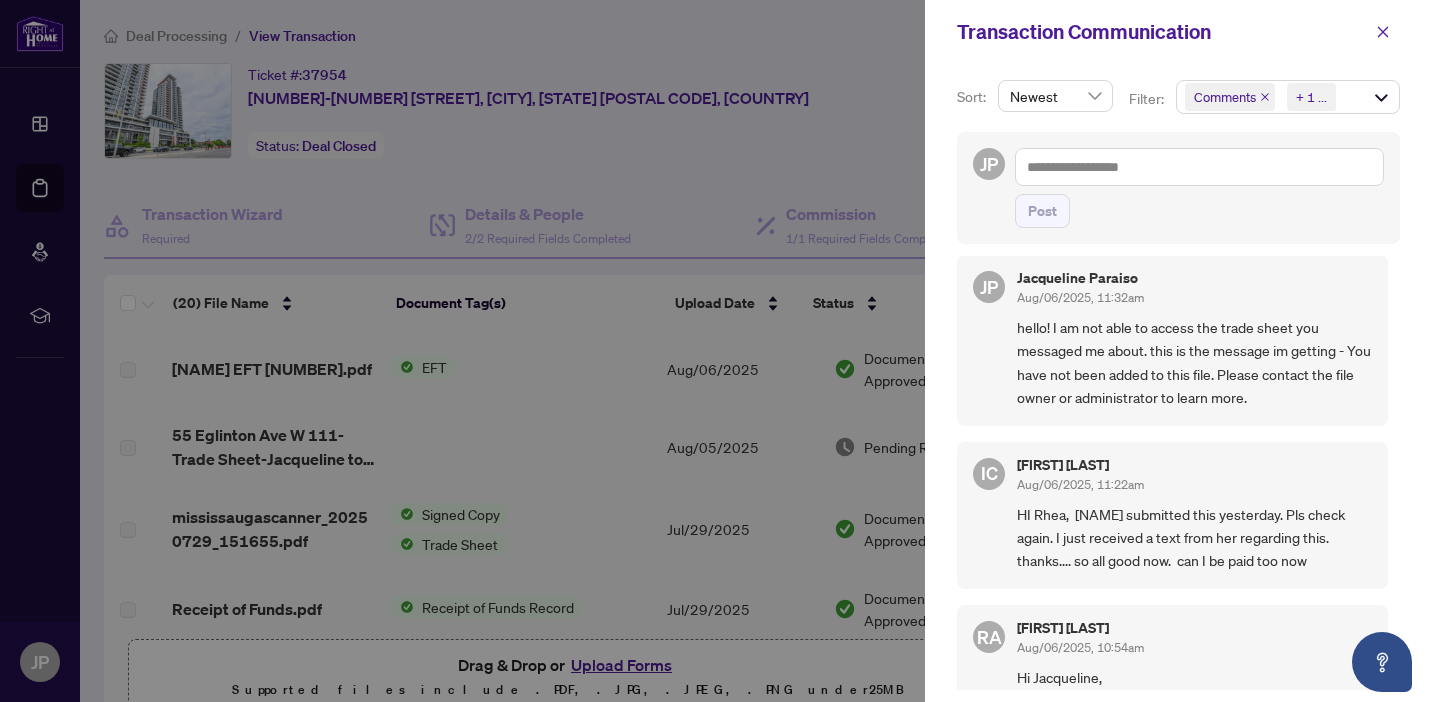 scroll, scrollTop: 17, scrollLeft: 0, axis: vertical 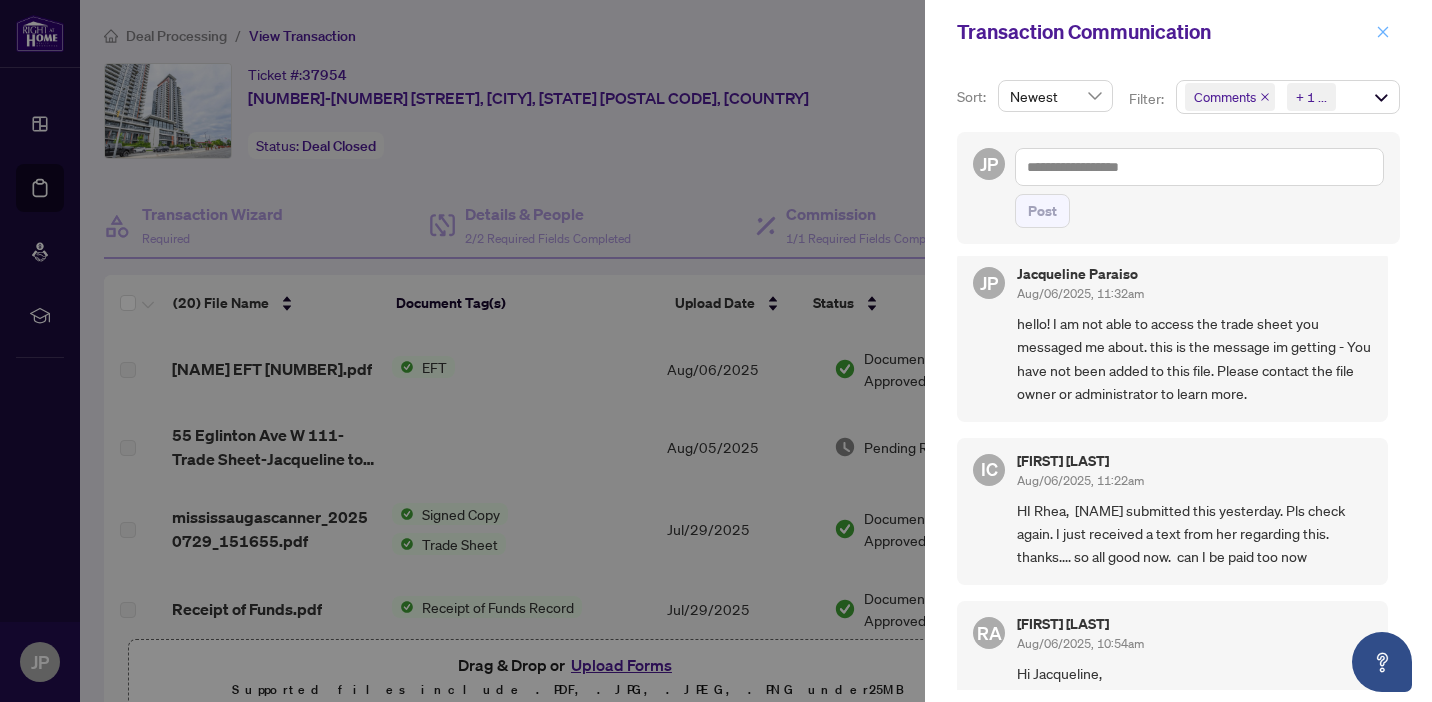 click 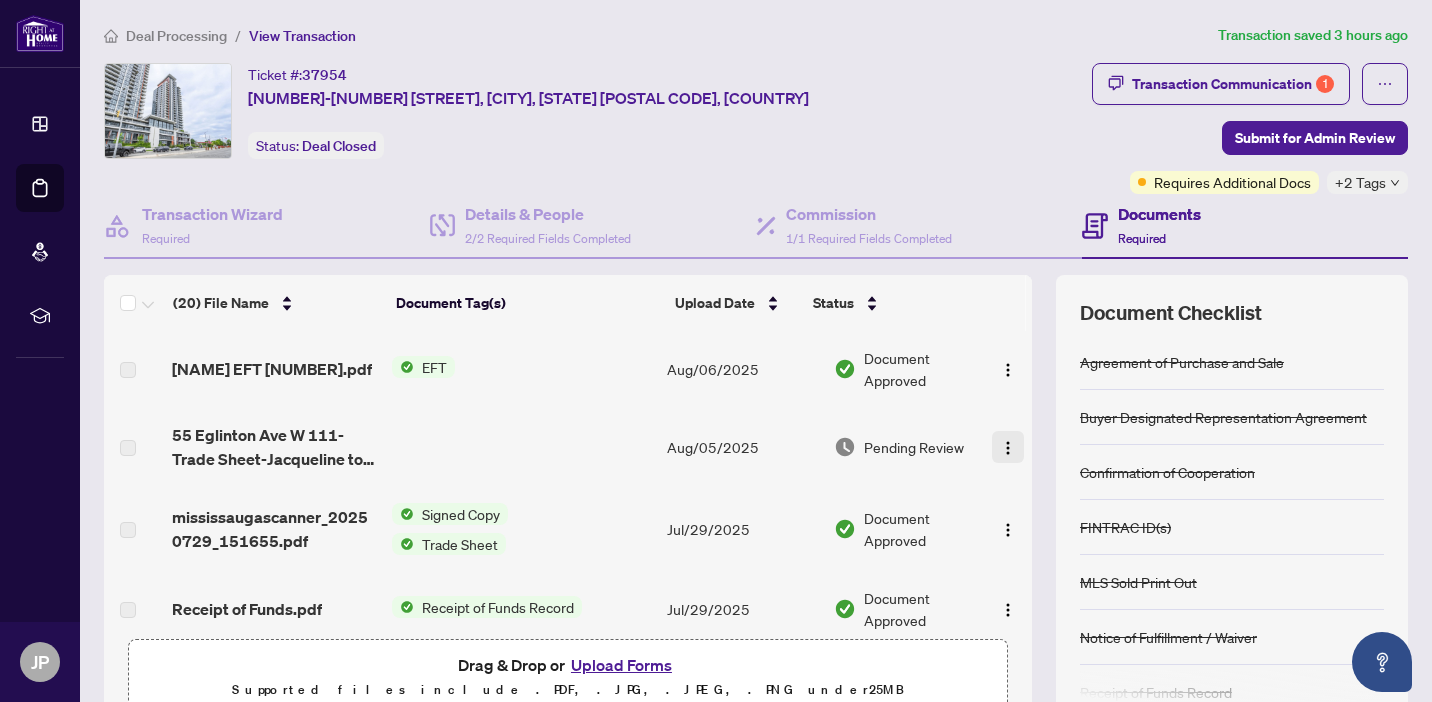 click at bounding box center [1008, 447] 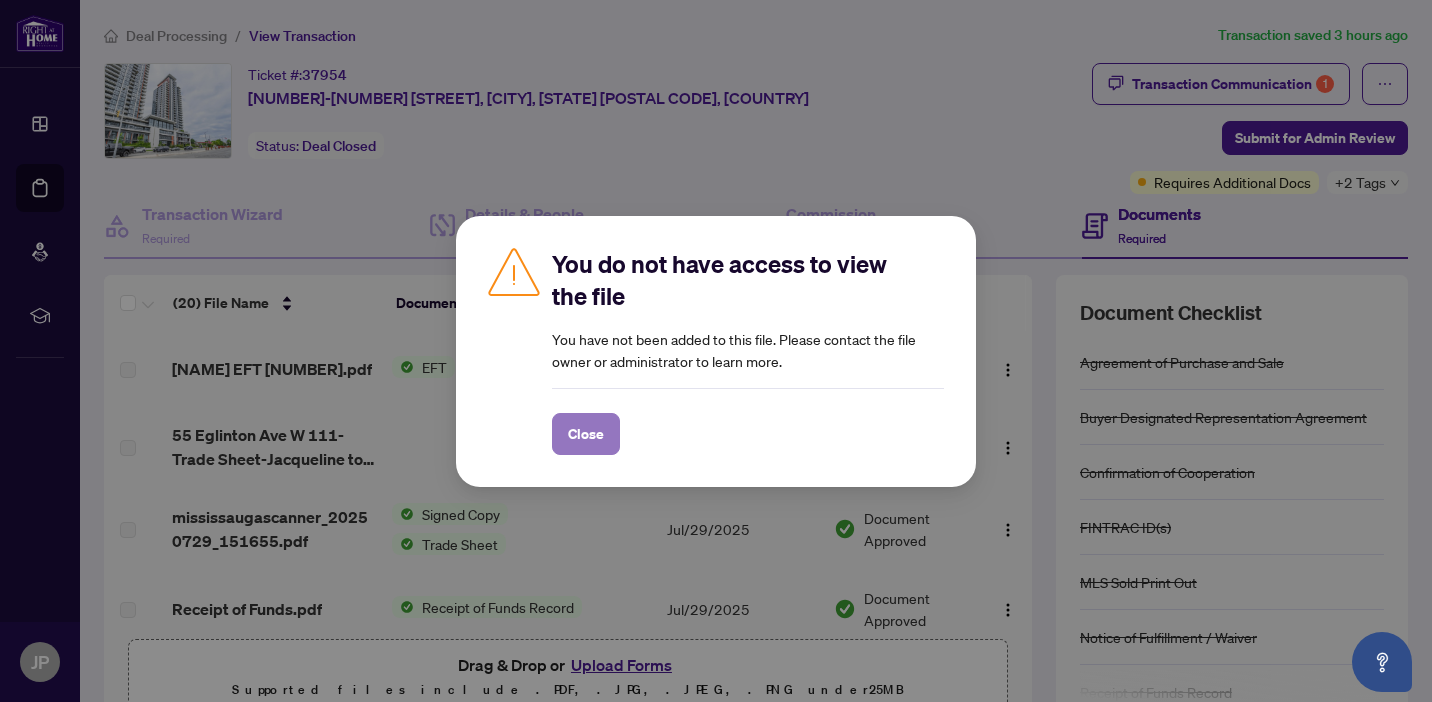 click on "Close" at bounding box center [586, 434] 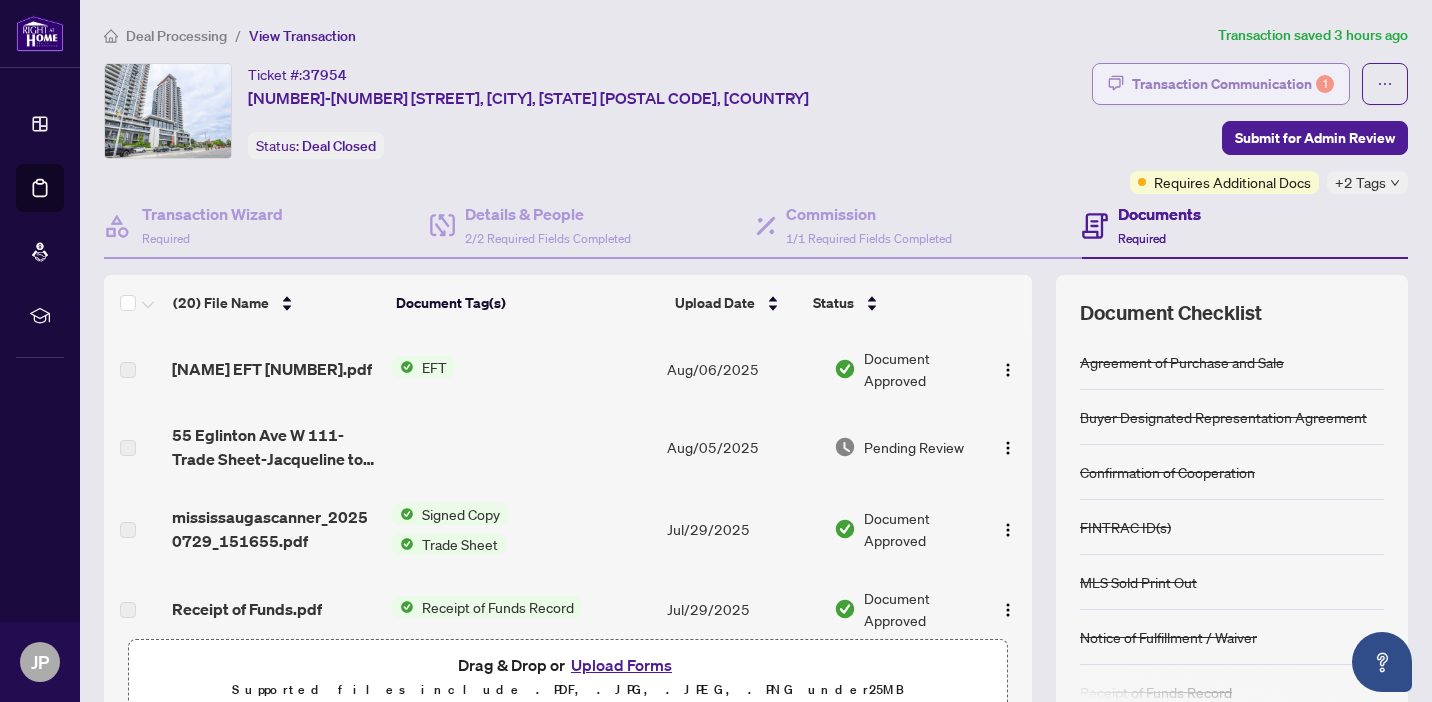 click on "Transaction Communication 1" at bounding box center [1233, 84] 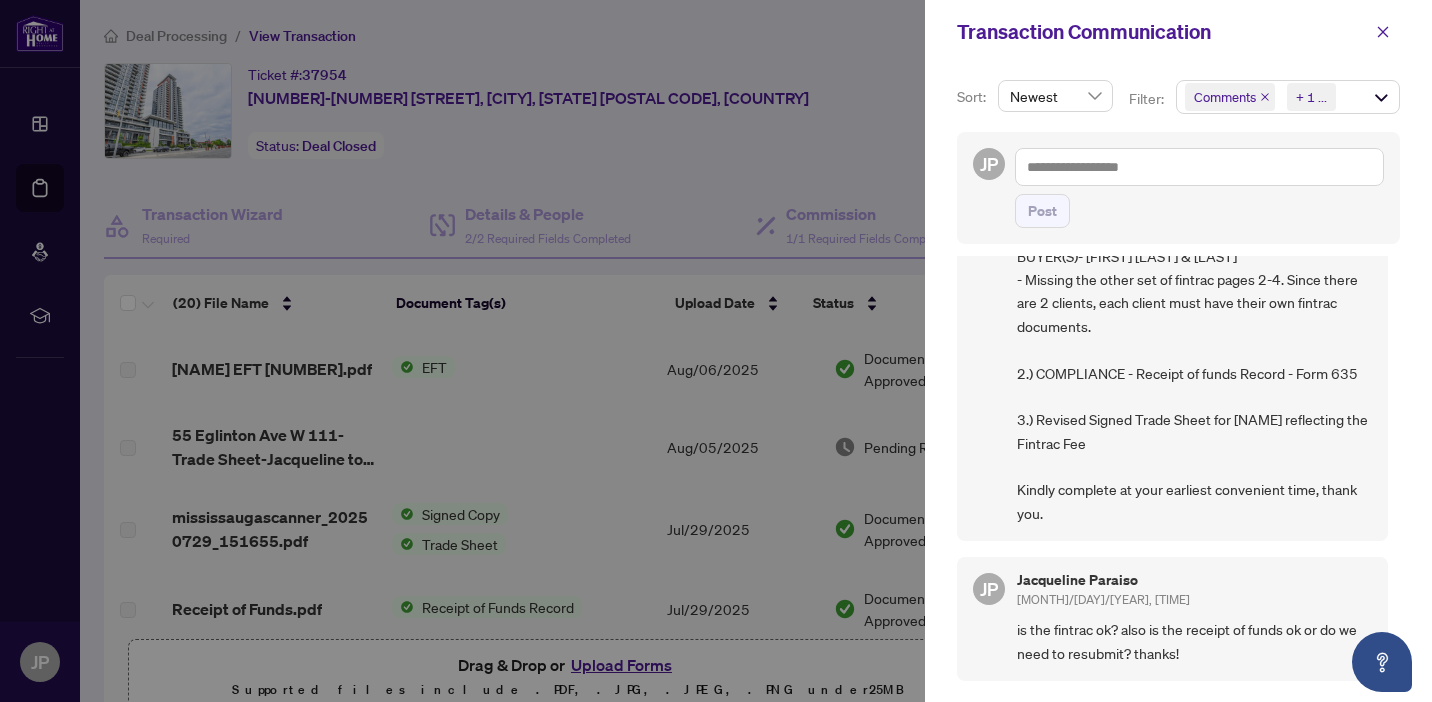 scroll, scrollTop: 0, scrollLeft: 0, axis: both 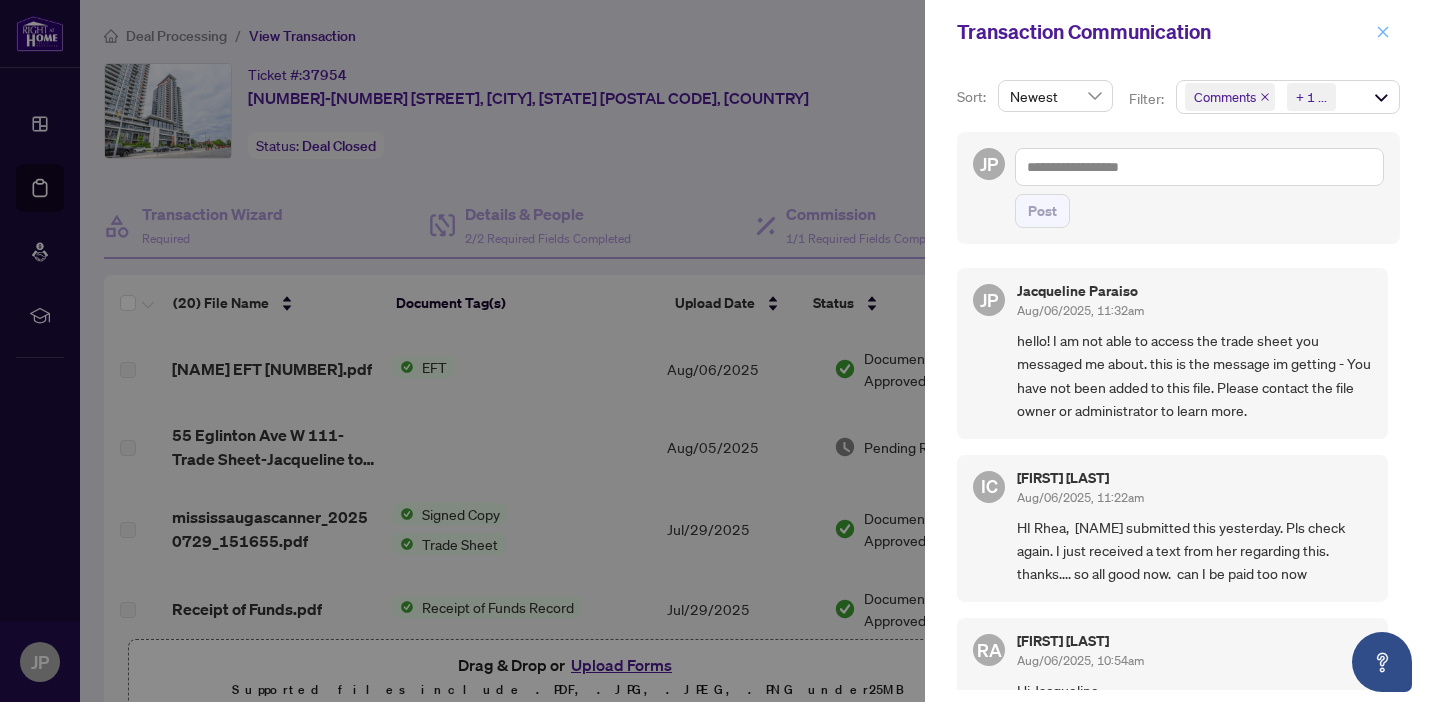 click 